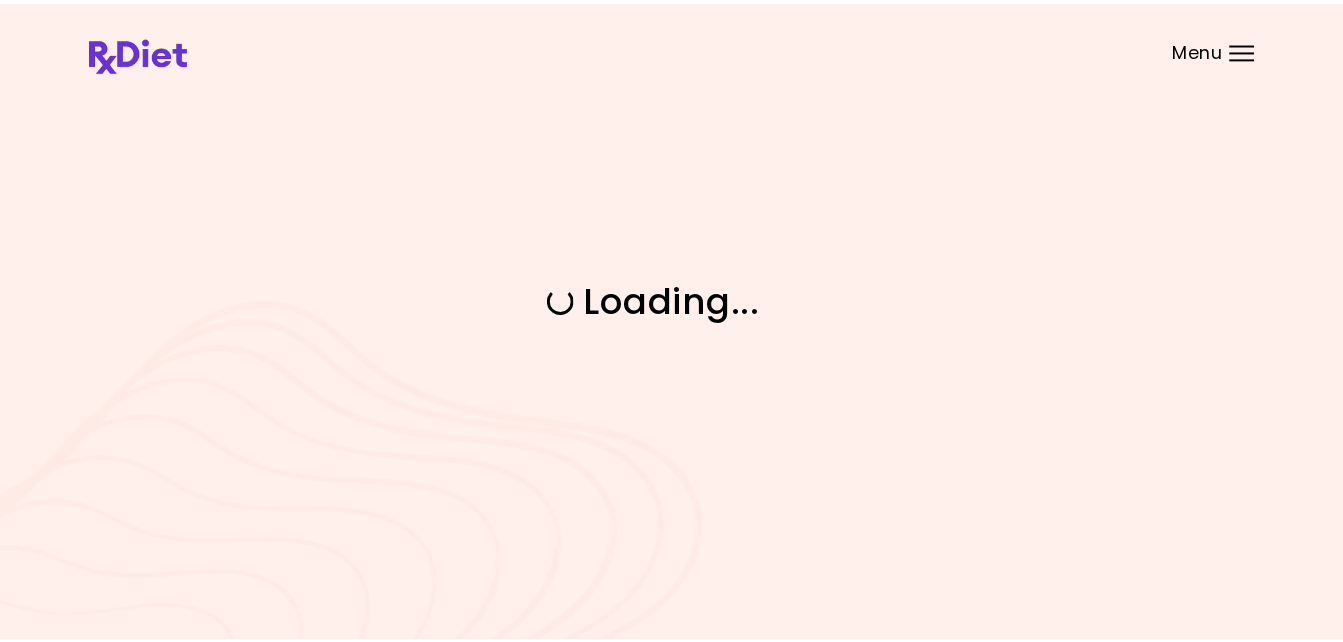 scroll, scrollTop: 0, scrollLeft: 0, axis: both 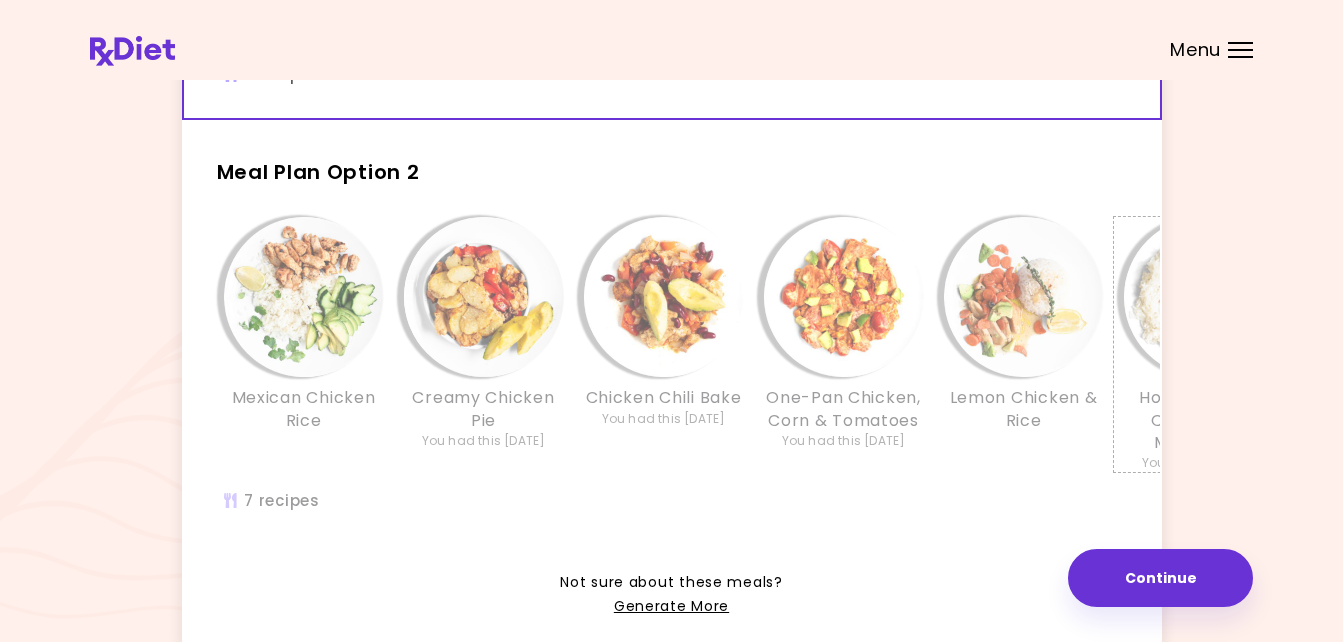click at bounding box center (1204, 297) 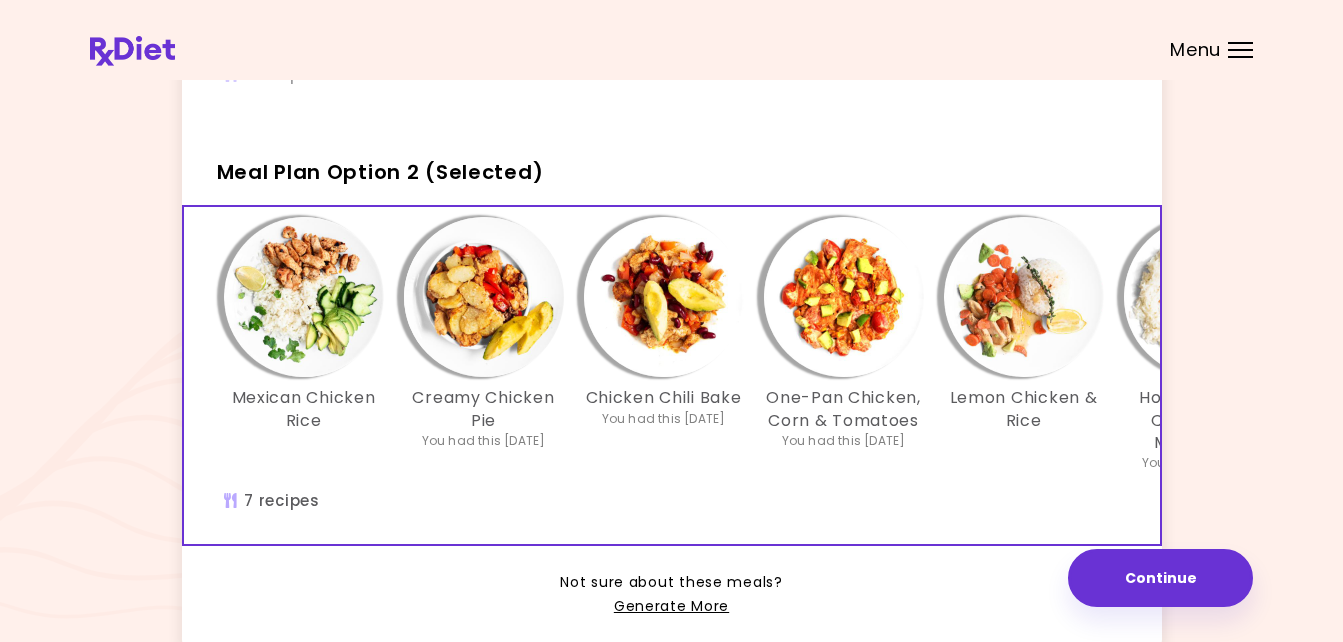 click at bounding box center [1204, 297] 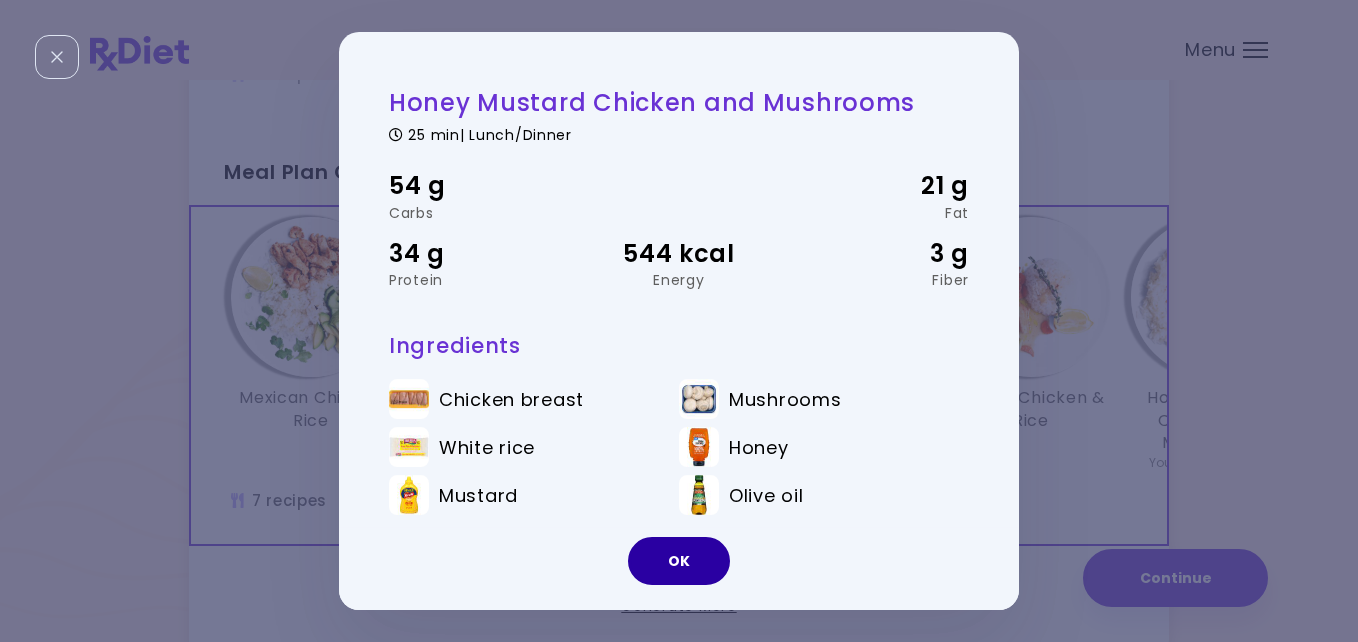 click on "OK" at bounding box center [679, 561] 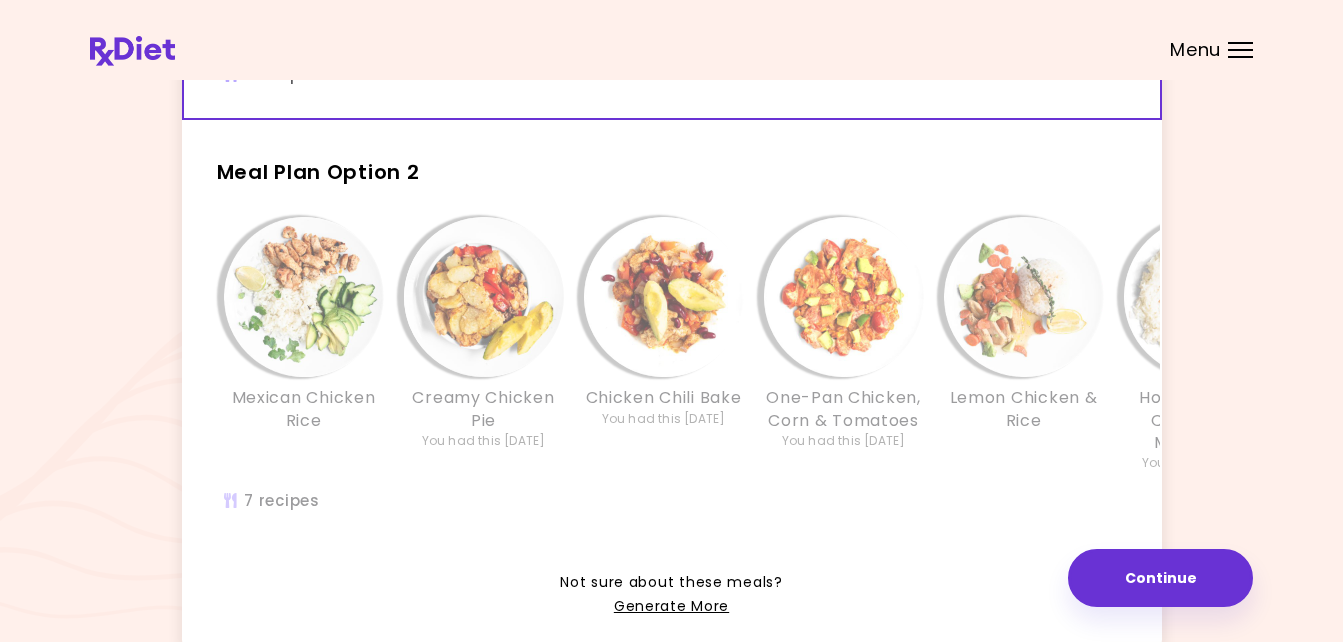 scroll, scrollTop: 0, scrollLeft: 40, axis: horizontal 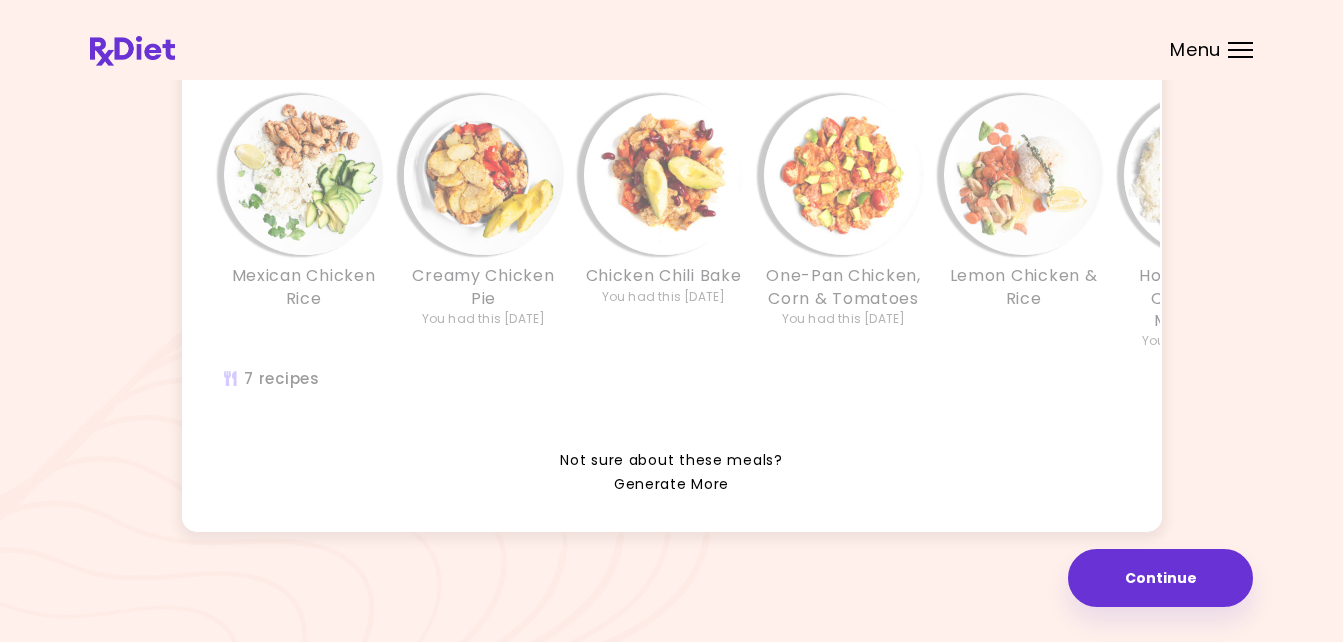 click on "Generate More" at bounding box center (671, 485) 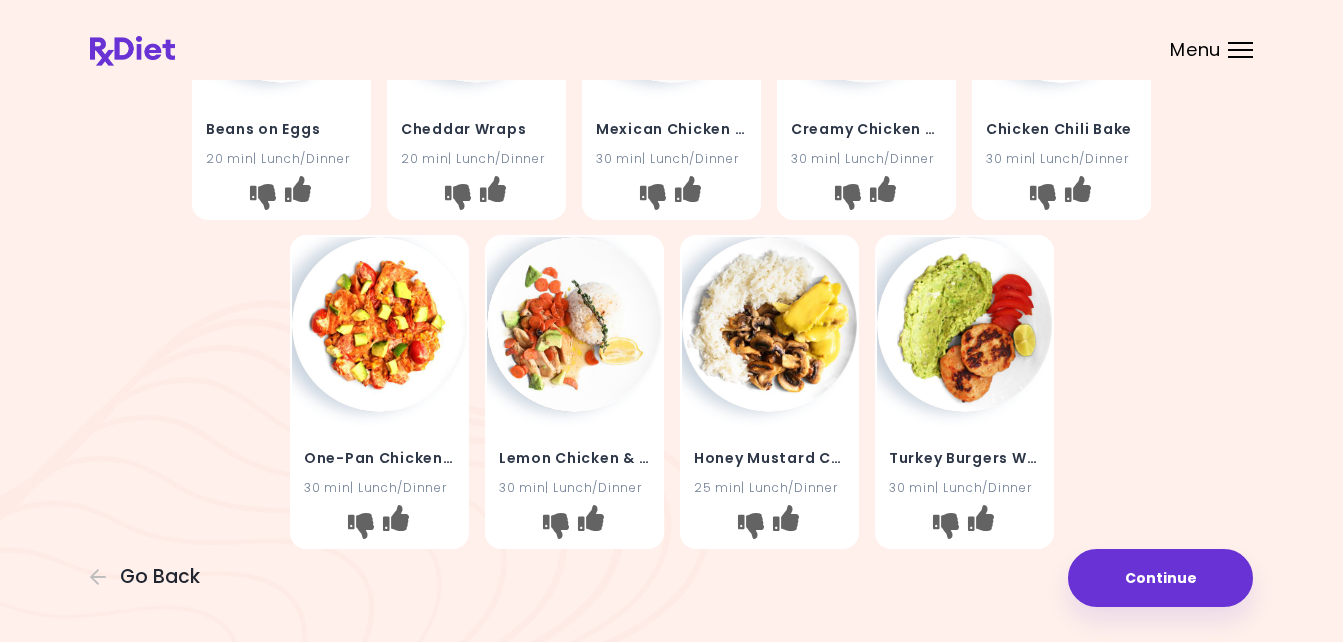 scroll, scrollTop: 0, scrollLeft: 0, axis: both 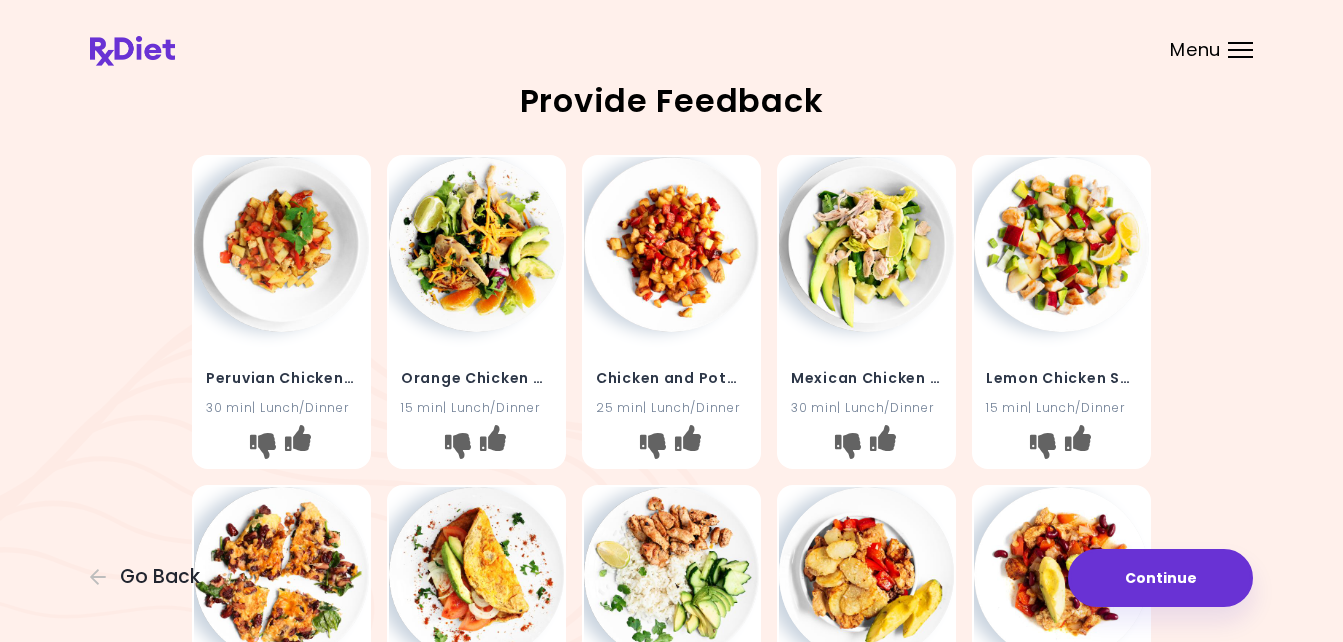 click at bounding box center (1061, 574) 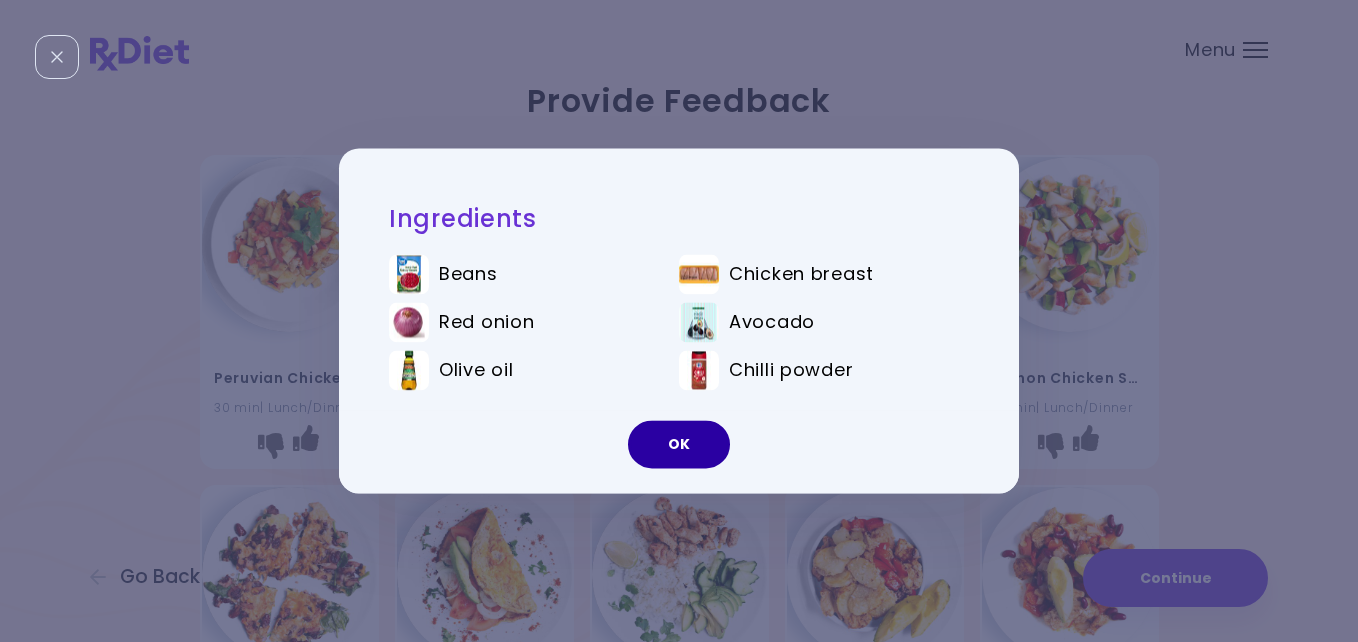 click on "OK" at bounding box center [679, 445] 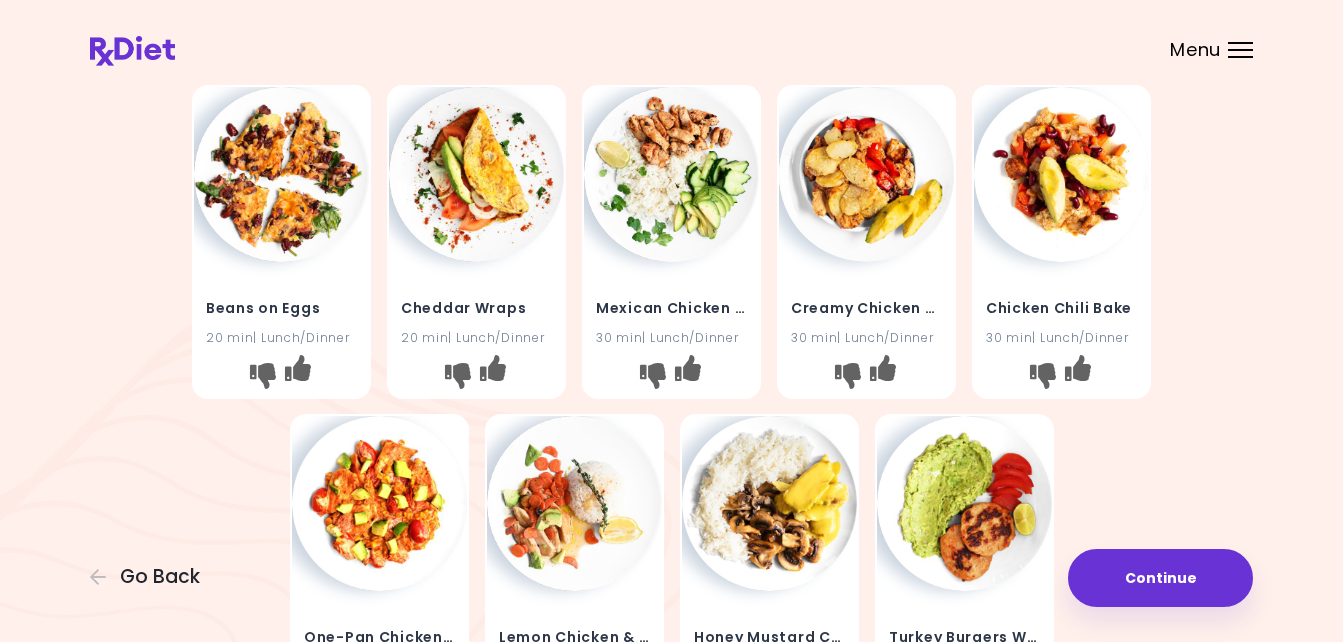 scroll, scrollTop: 453, scrollLeft: 0, axis: vertical 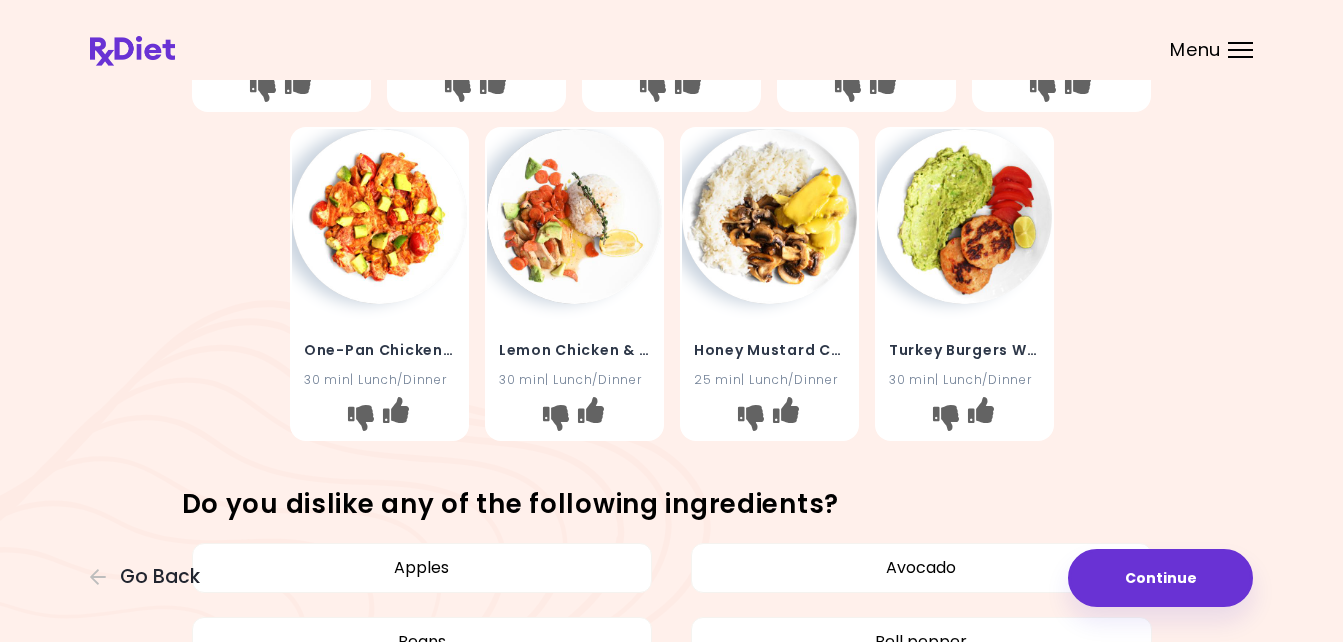 click at bounding box center [964, 216] 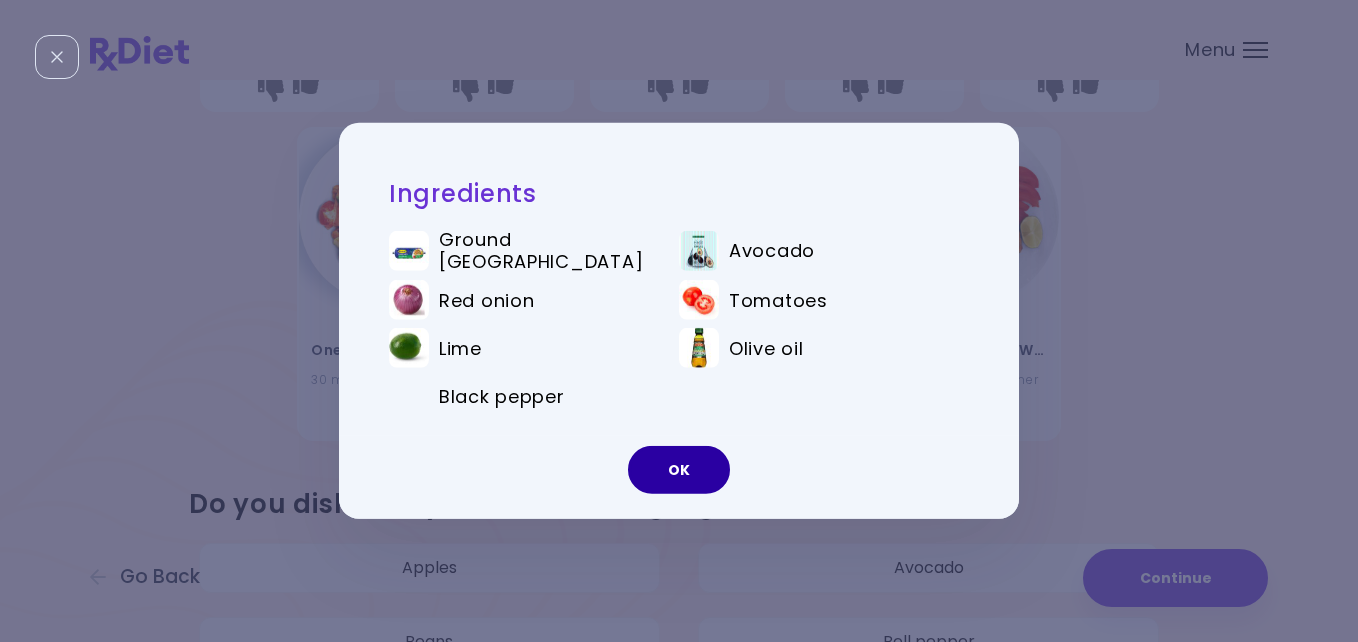click on "OK" at bounding box center [679, 470] 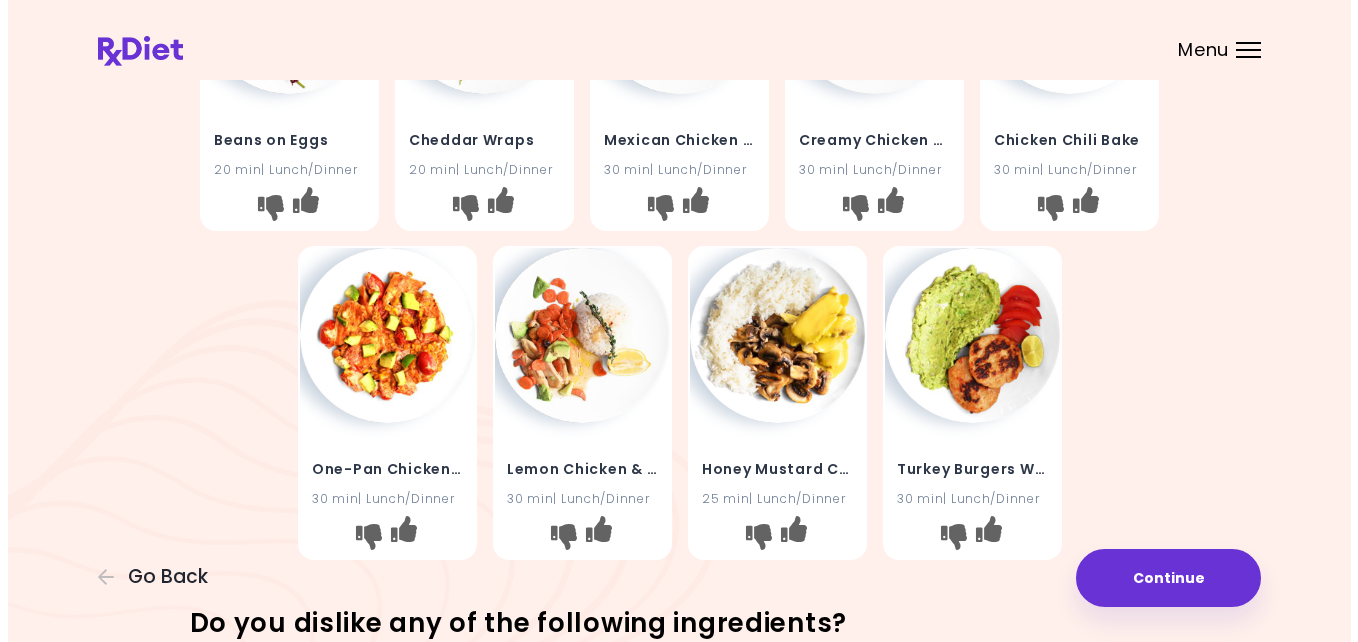 scroll, scrollTop: 600, scrollLeft: 0, axis: vertical 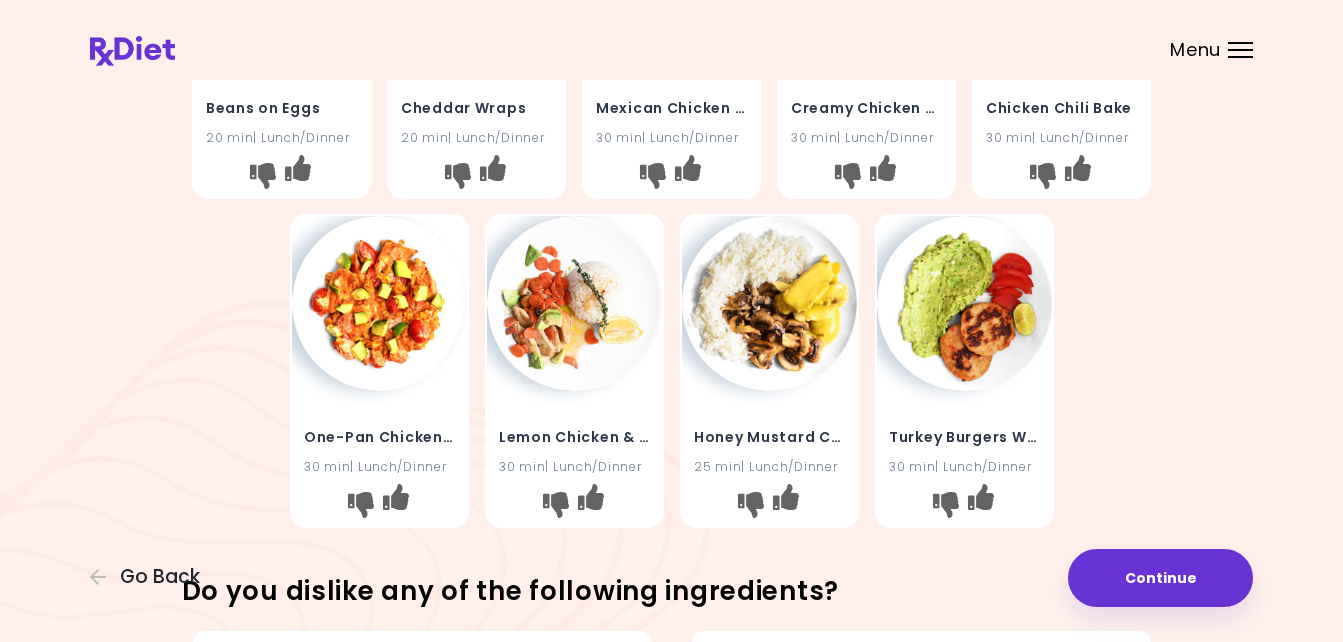click at bounding box center (964, 303) 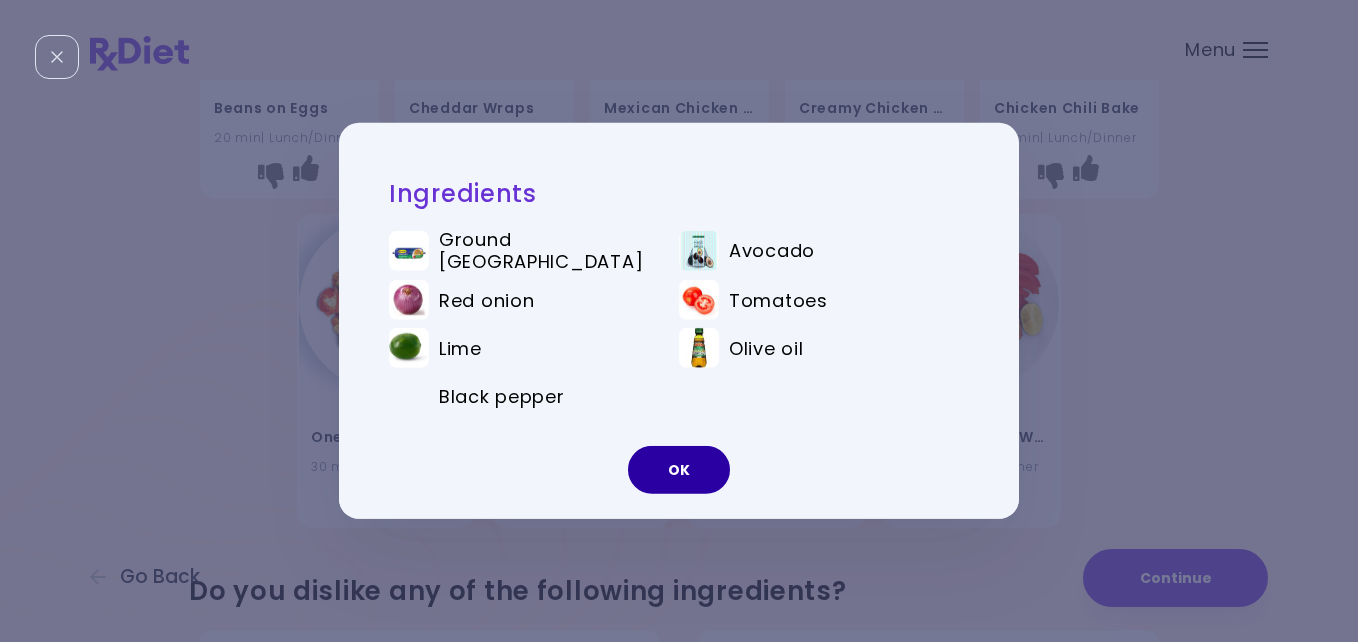click on "OK" at bounding box center (679, 470) 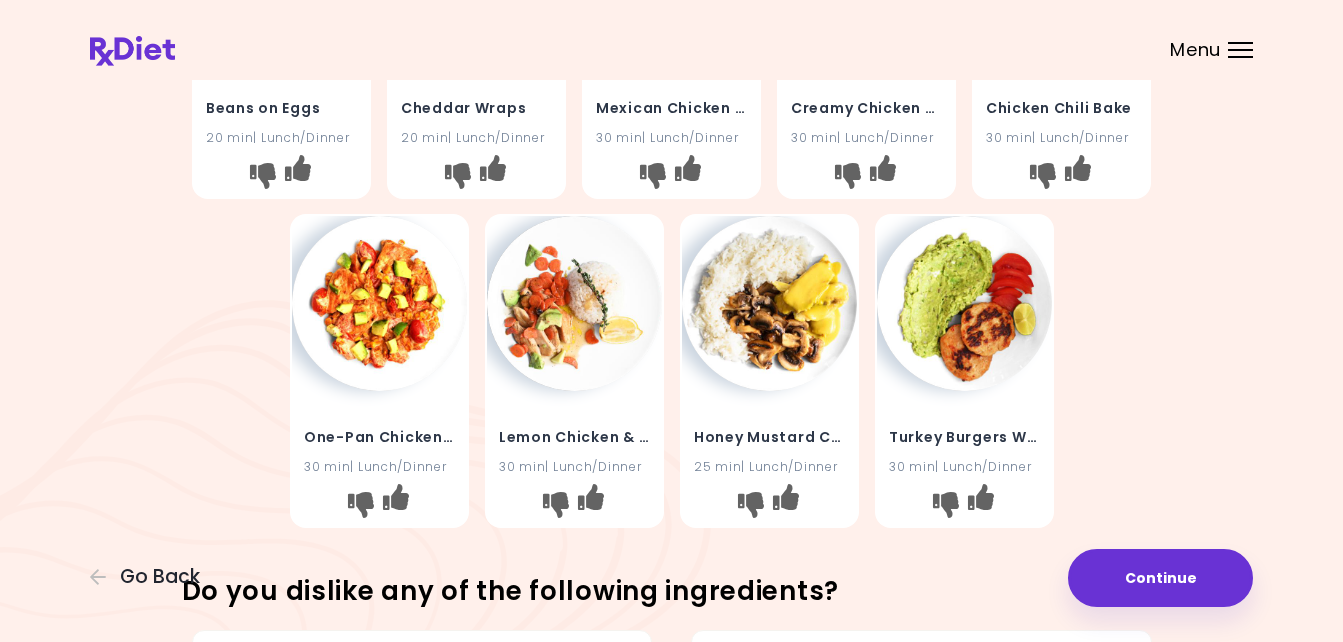click on "Turkey Burgers With Guacamole 30   min  | Lunch/Dinner" at bounding box center (964, 440) 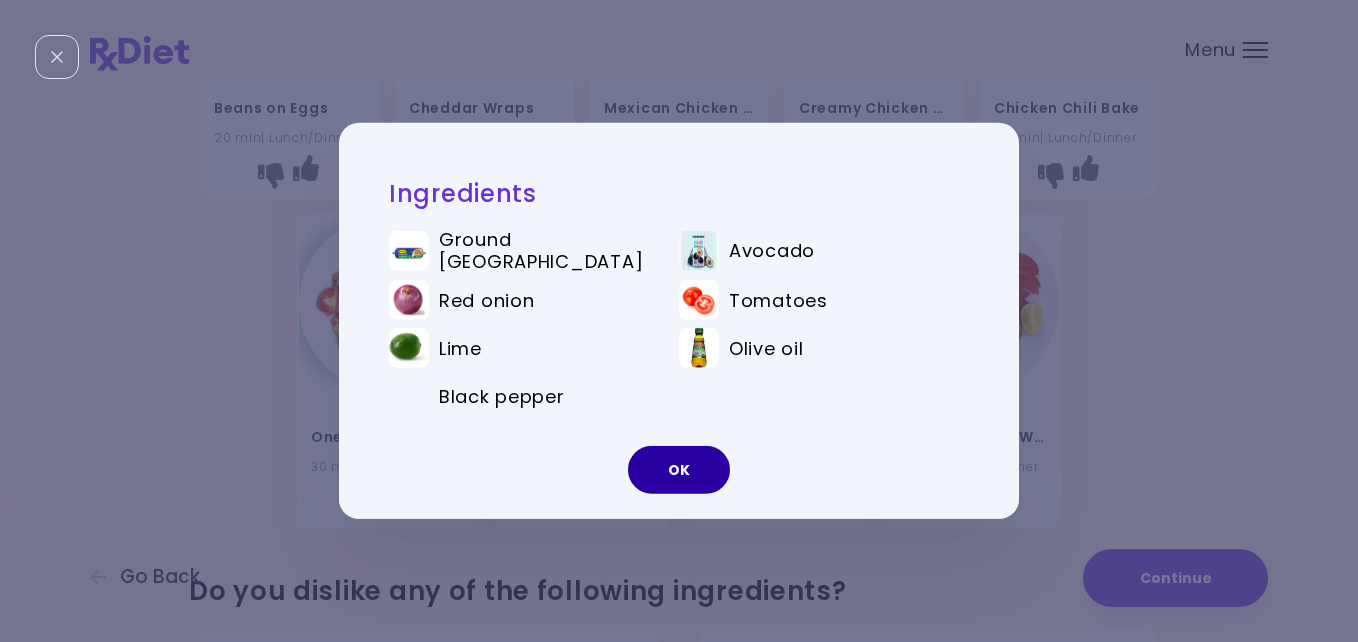 click on "OK" at bounding box center (679, 470) 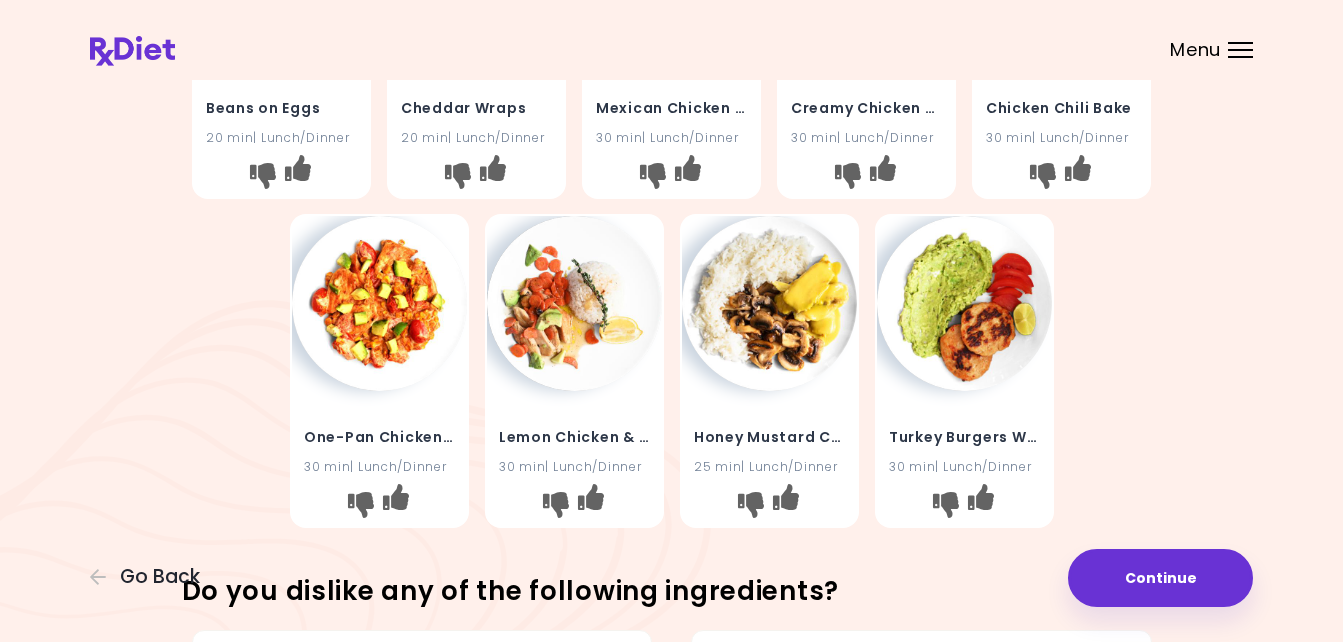click on "Turkey Burgers With Guacamole 30   min  | Lunch/Dinner" at bounding box center [964, 440] 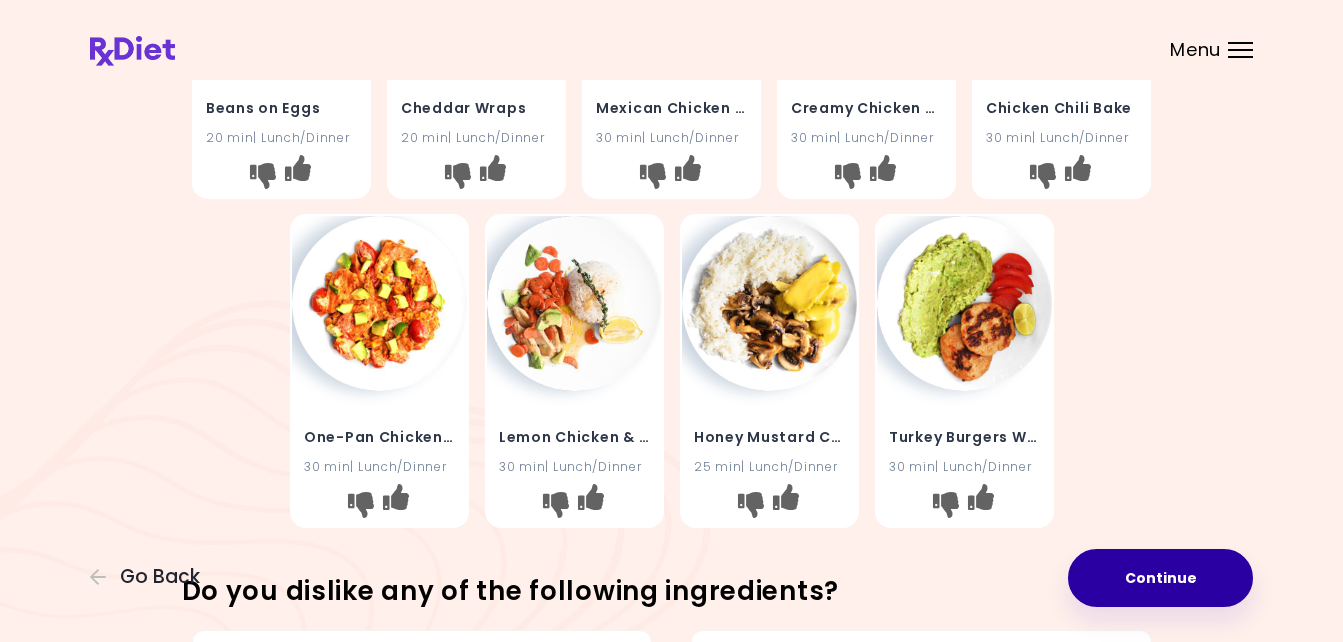 click on "Continue" at bounding box center [1160, 578] 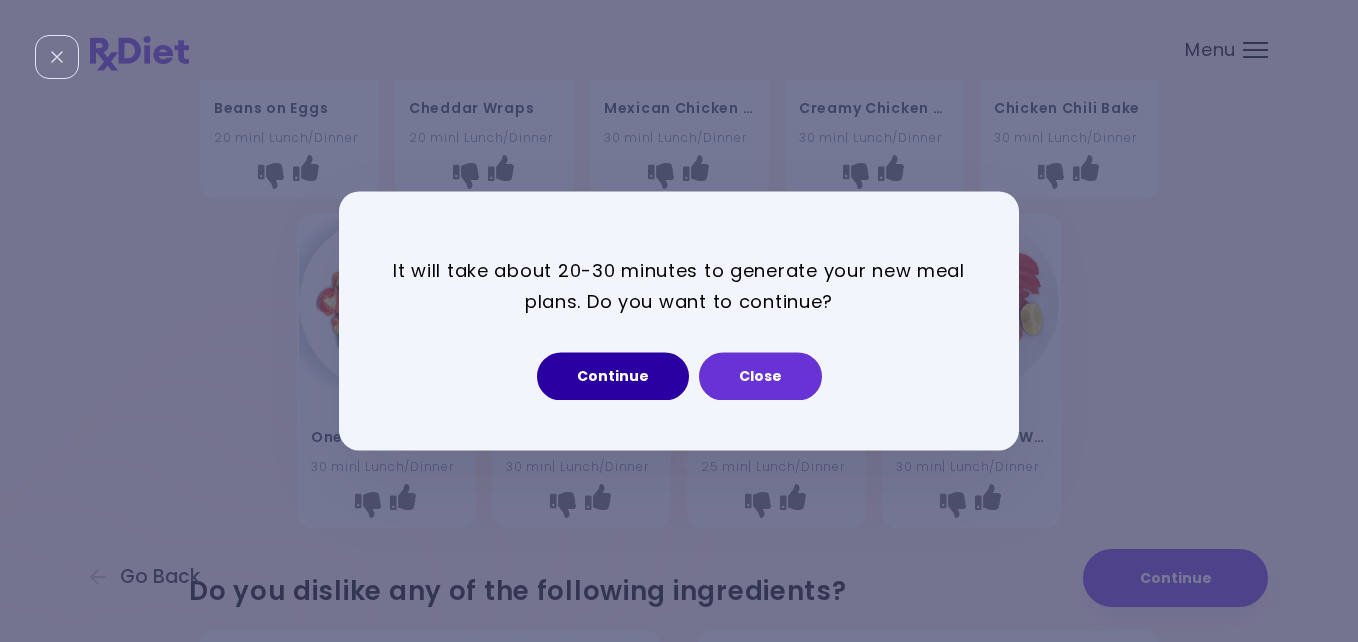 click on "Continue" at bounding box center (613, 377) 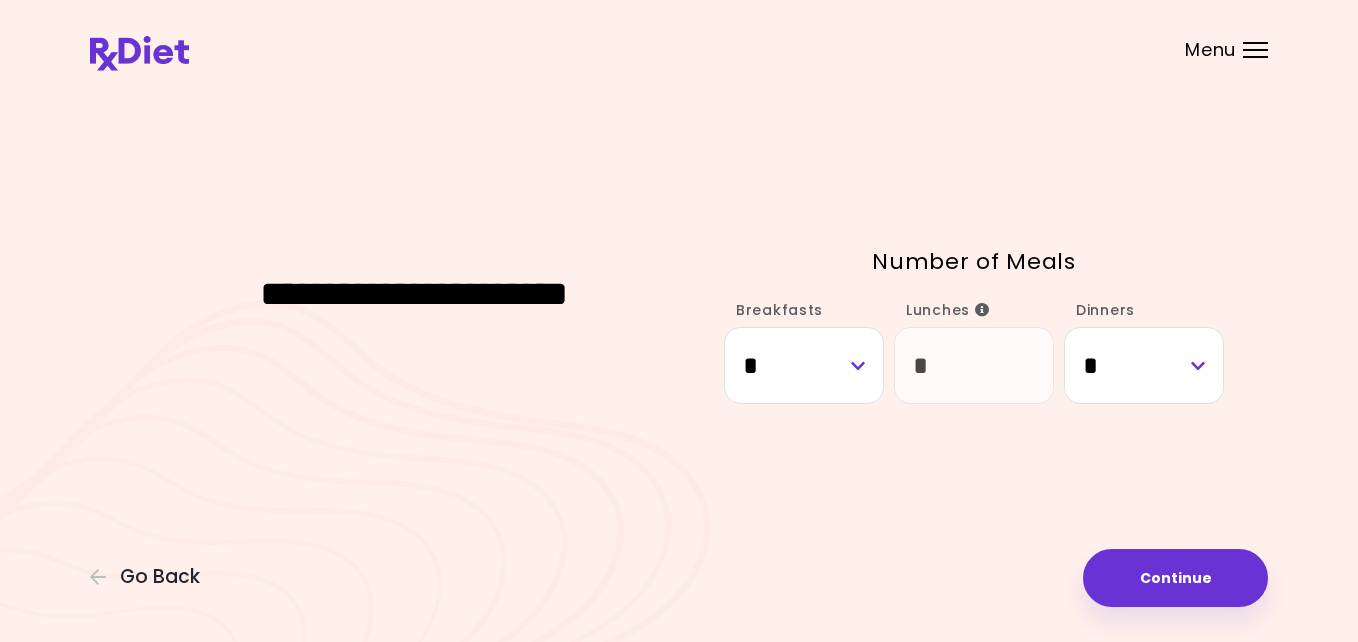 scroll, scrollTop: 0, scrollLeft: 0, axis: both 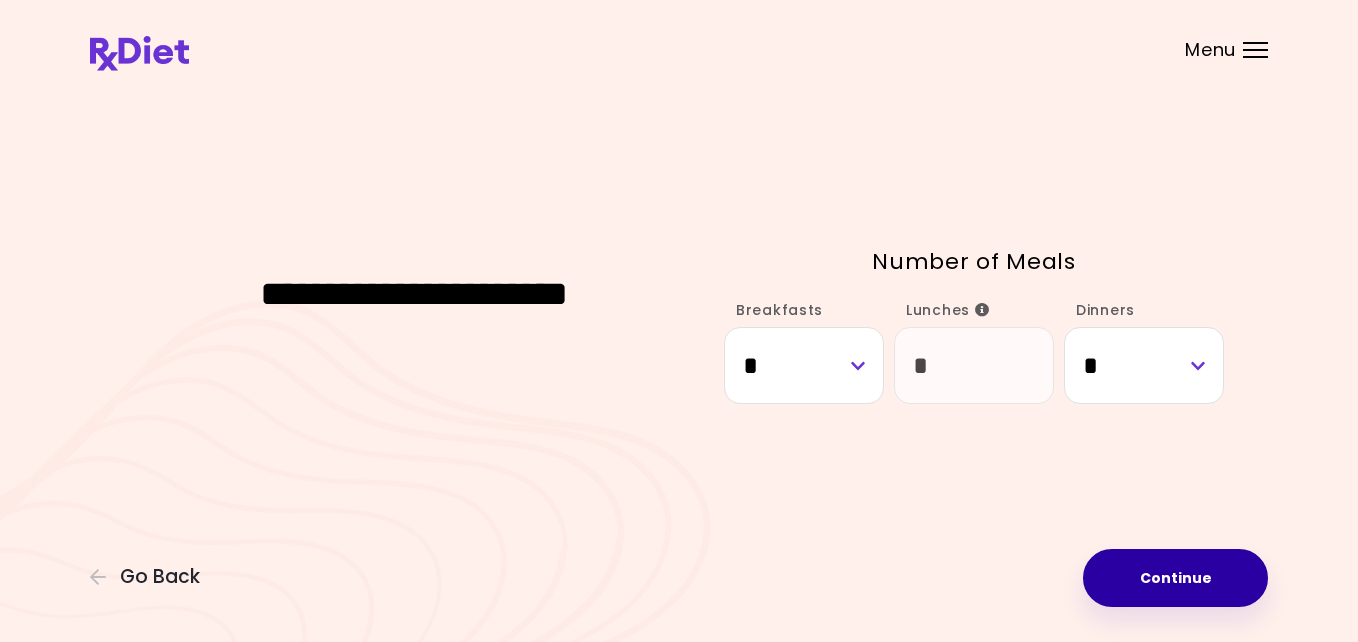 click on "Continue" at bounding box center [1175, 578] 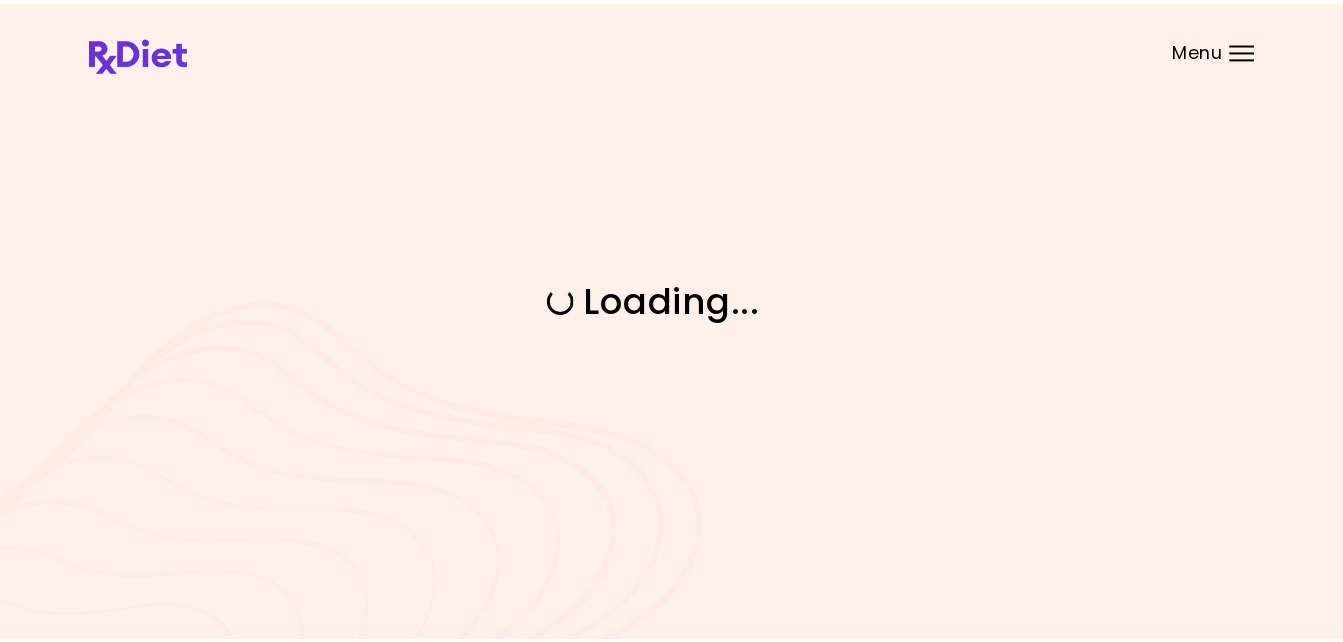 scroll, scrollTop: 0, scrollLeft: 0, axis: both 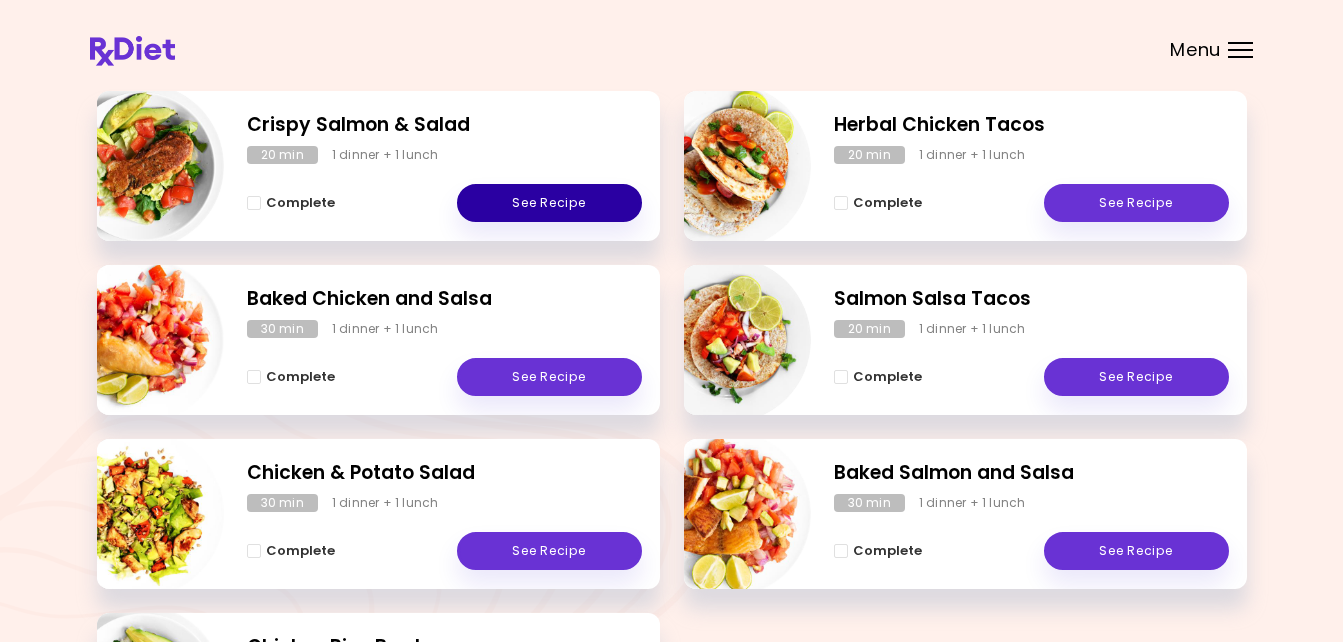 click on "See Recipe" at bounding box center [549, 203] 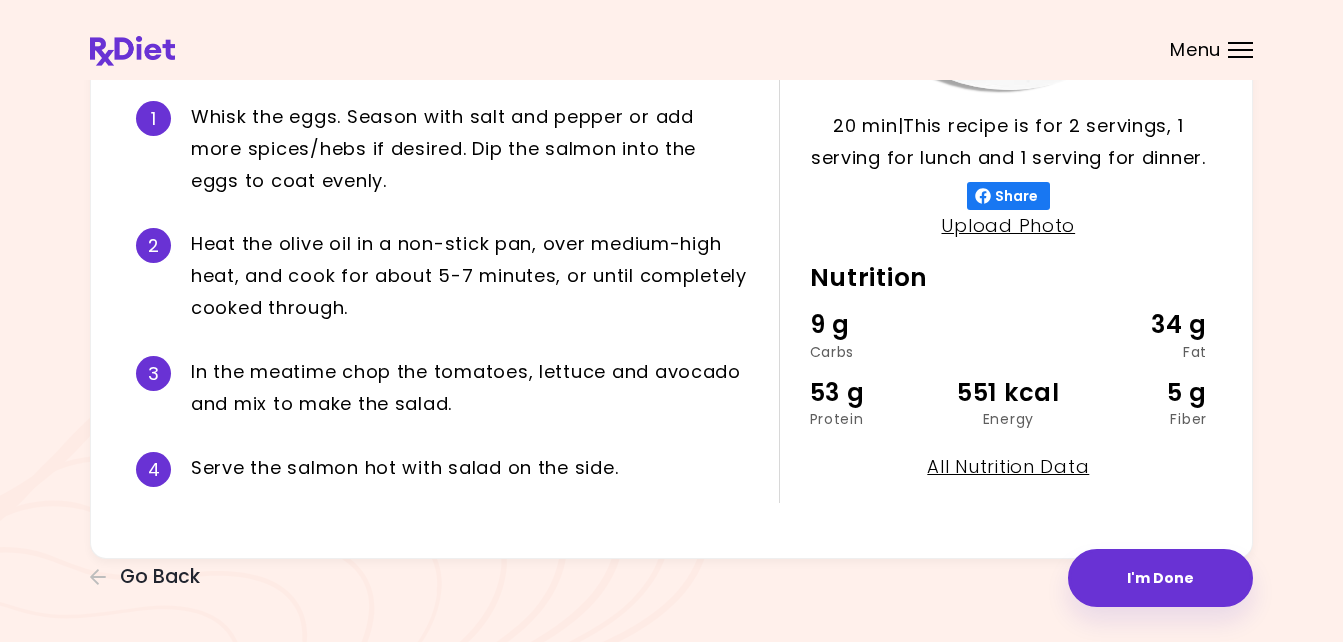 scroll, scrollTop: 452, scrollLeft: 0, axis: vertical 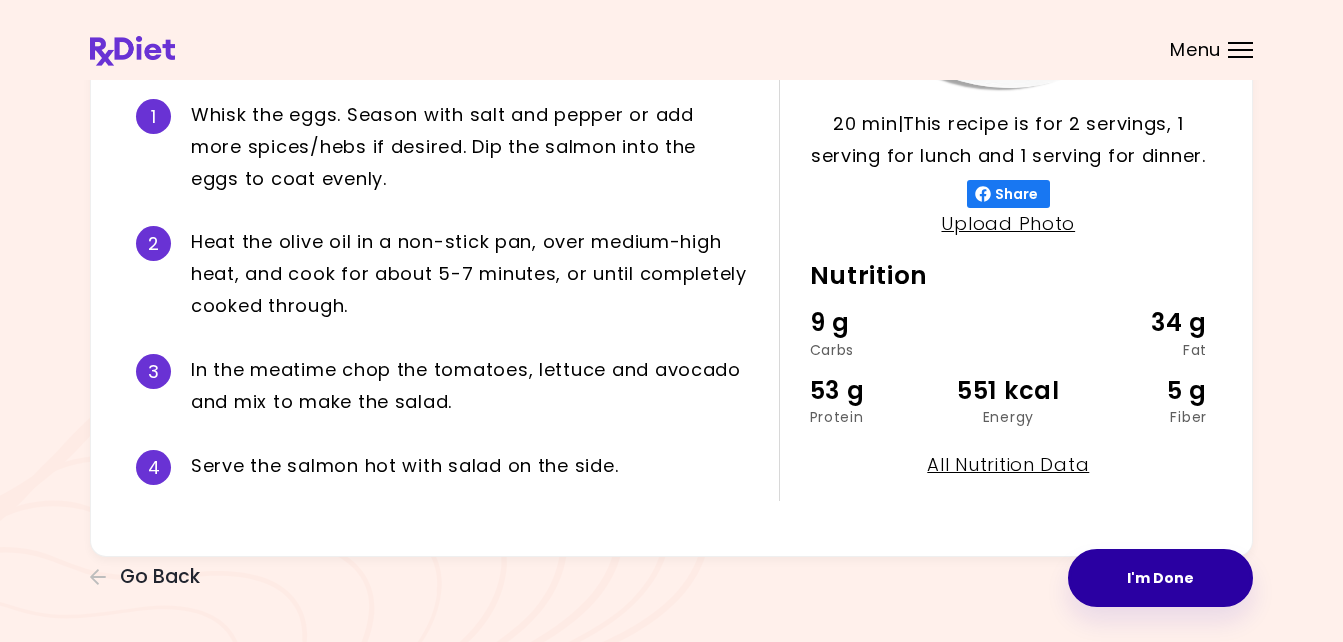 click on "I'm Done" at bounding box center [1160, 578] 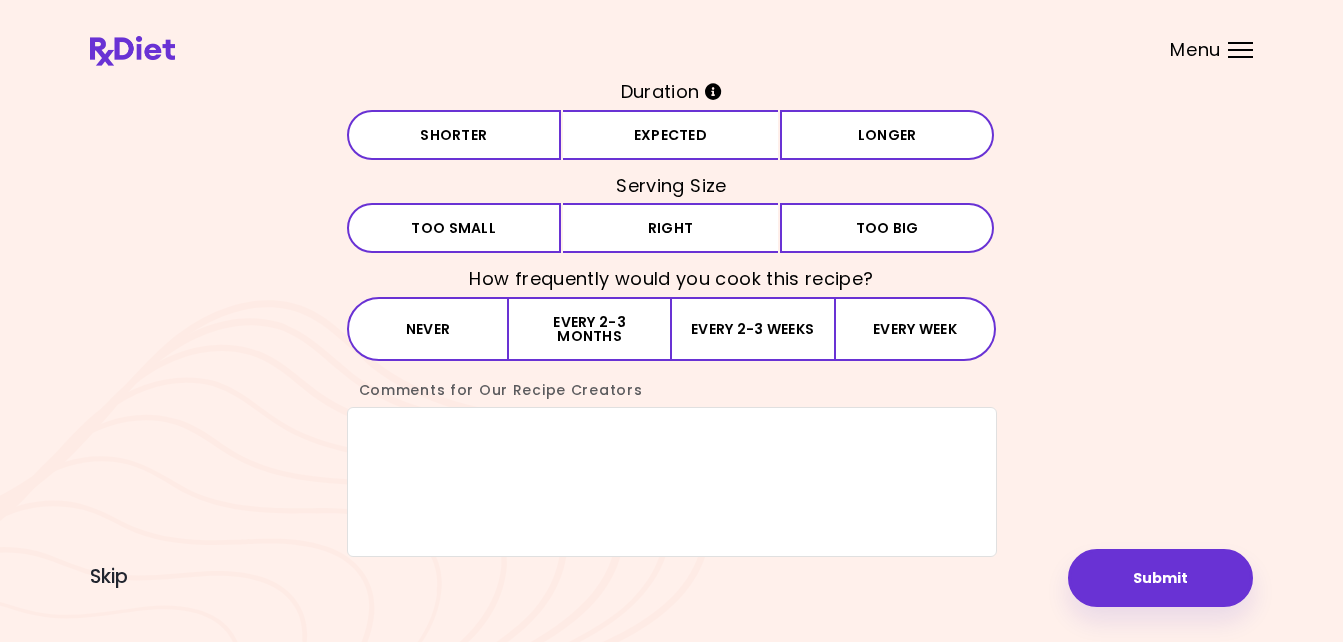 scroll, scrollTop: 0, scrollLeft: 0, axis: both 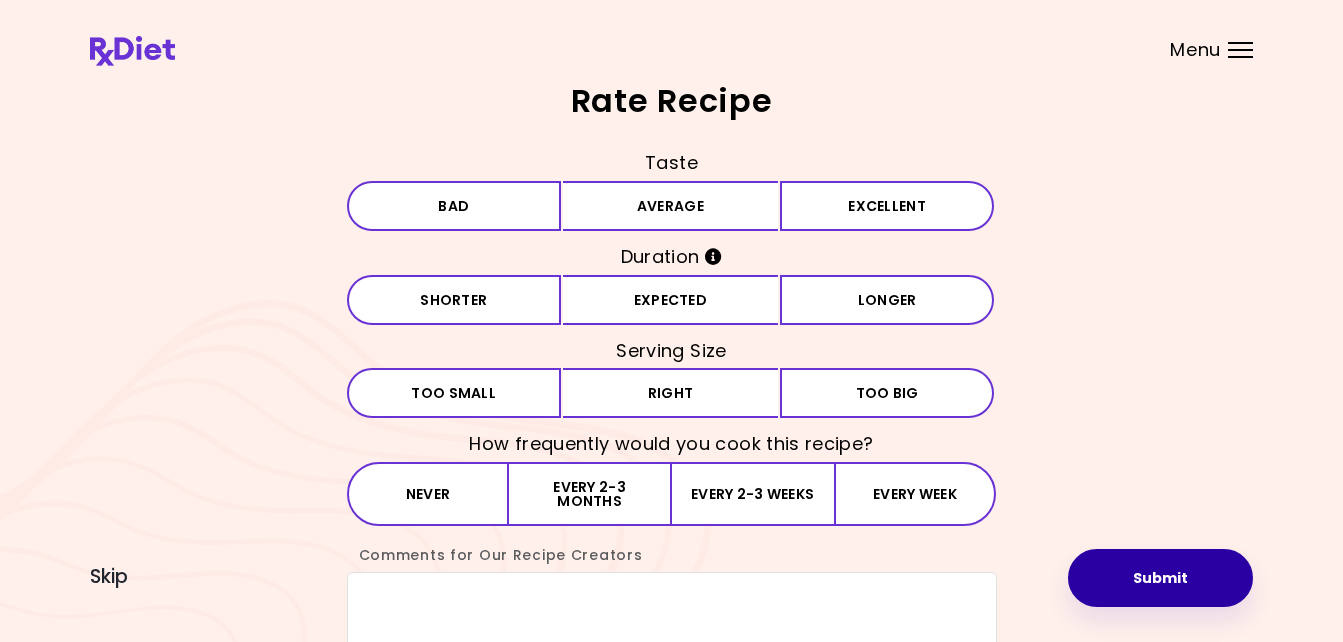 click on "Submit" at bounding box center [1160, 578] 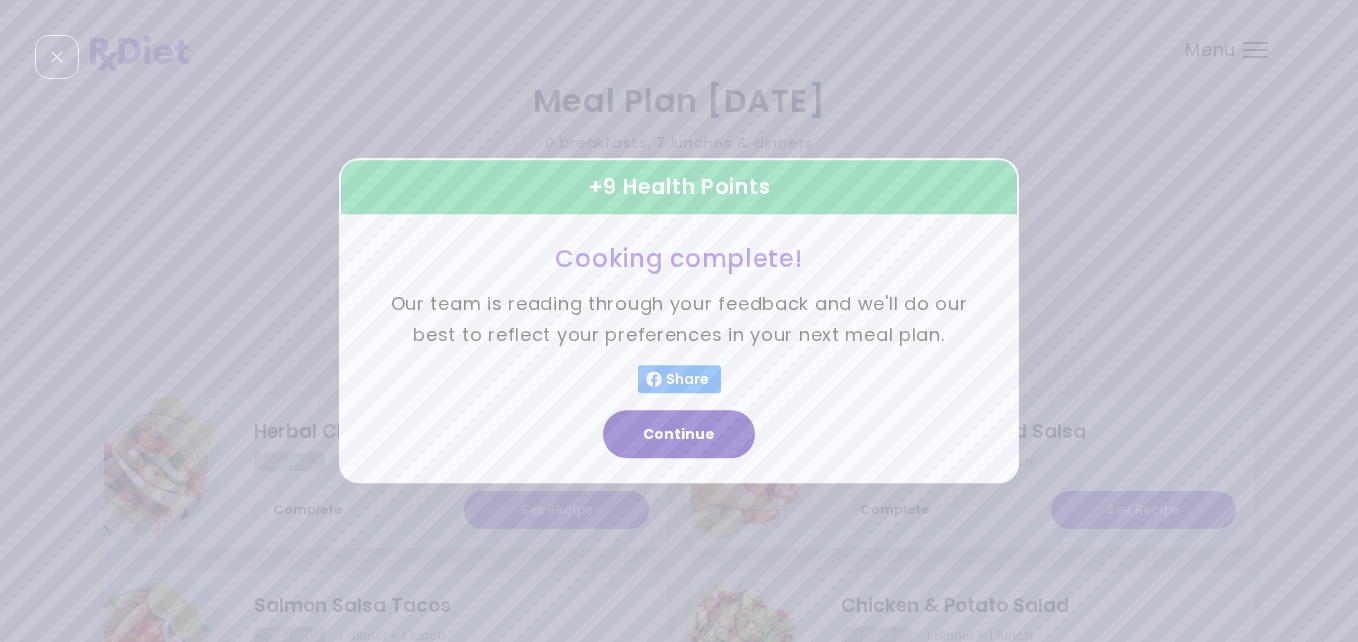 click on "Continue" at bounding box center [679, 435] 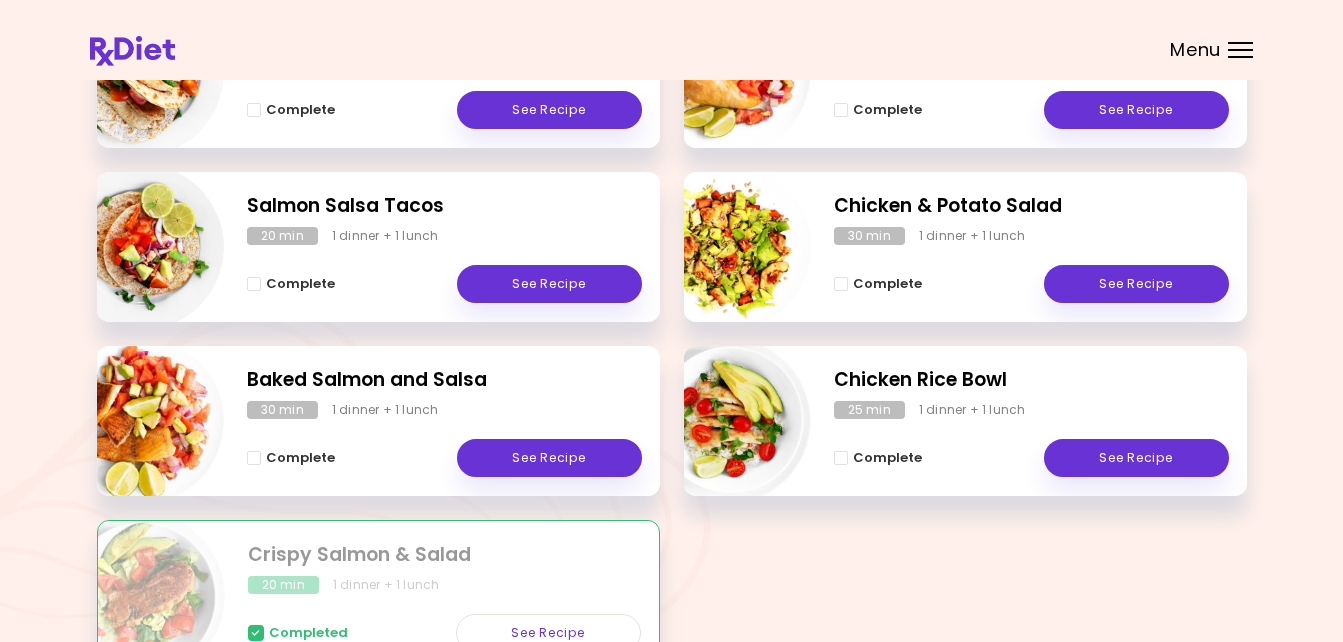 scroll, scrollTop: 537, scrollLeft: 0, axis: vertical 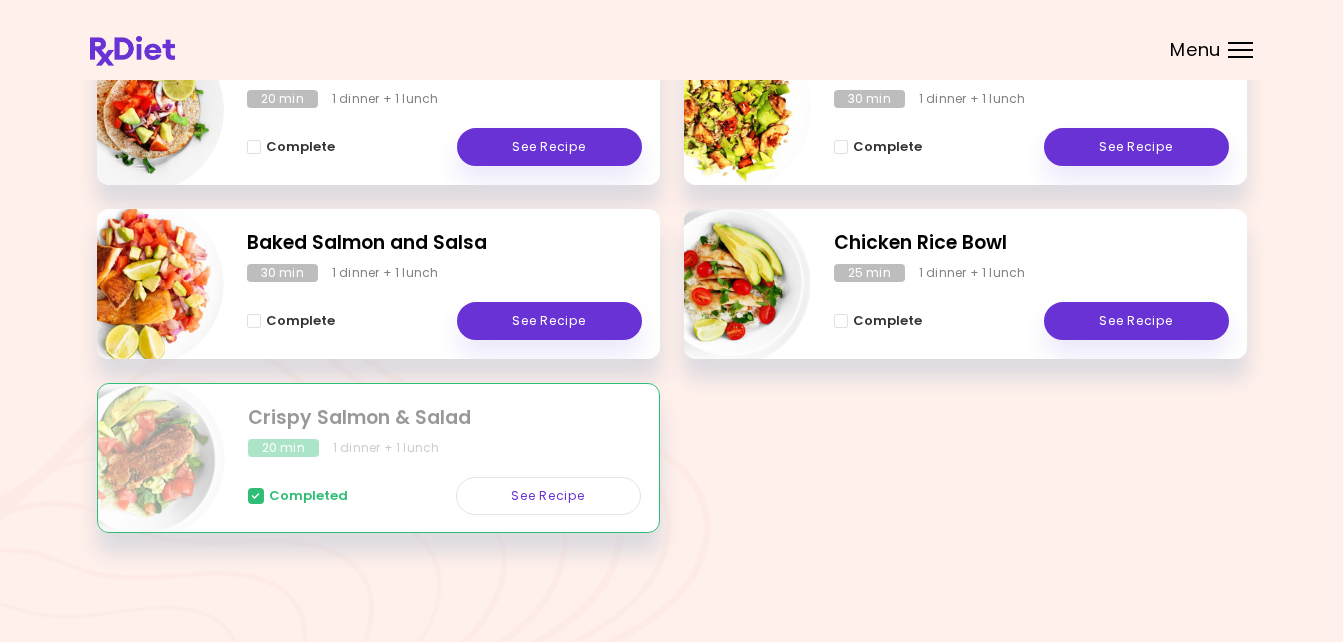 click at bounding box center [142, 459] 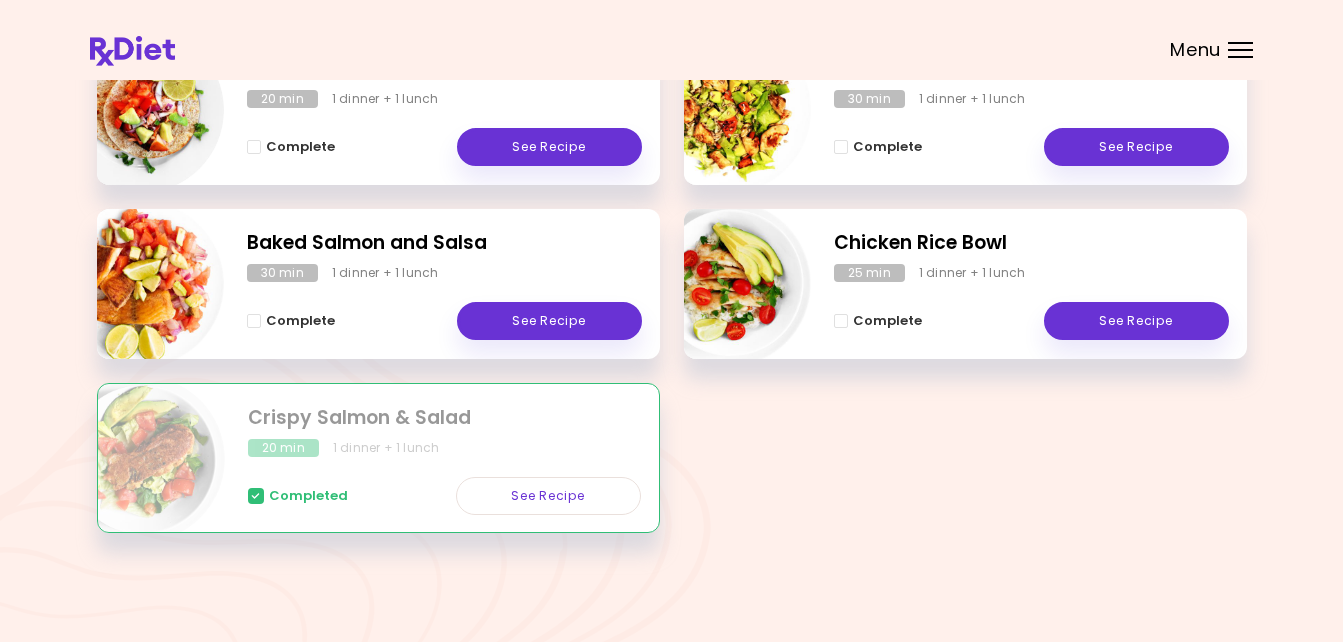select on "*" 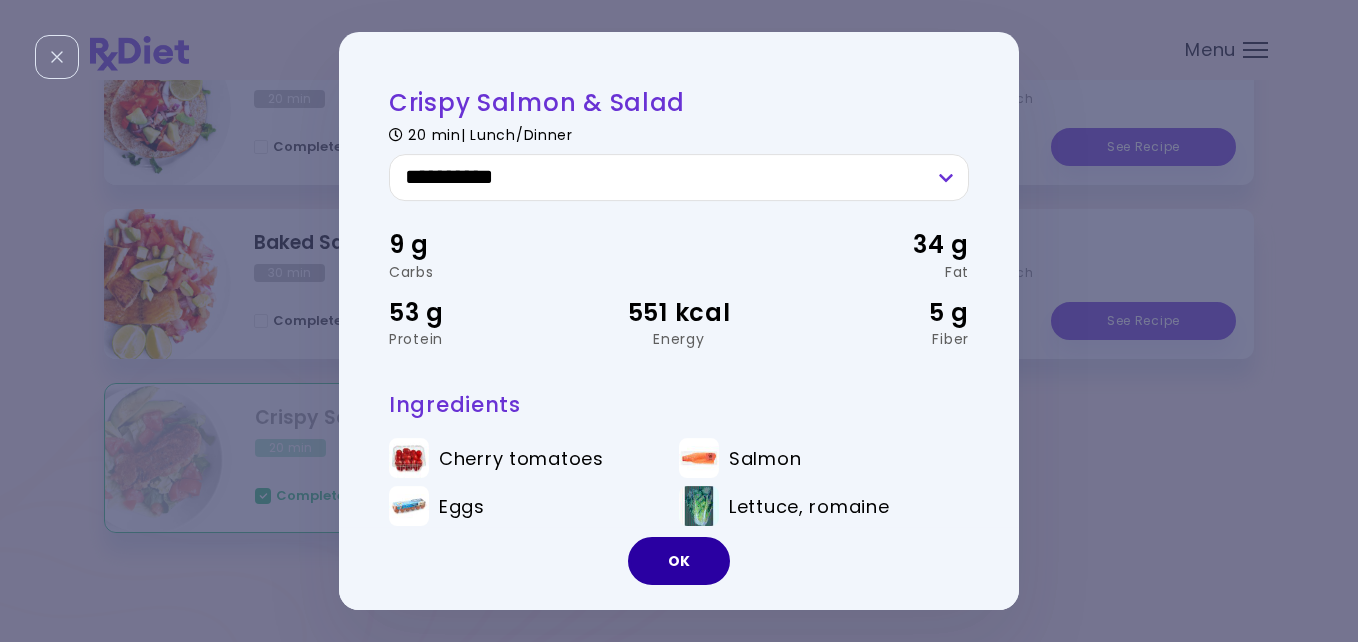 click on "OK" at bounding box center (679, 561) 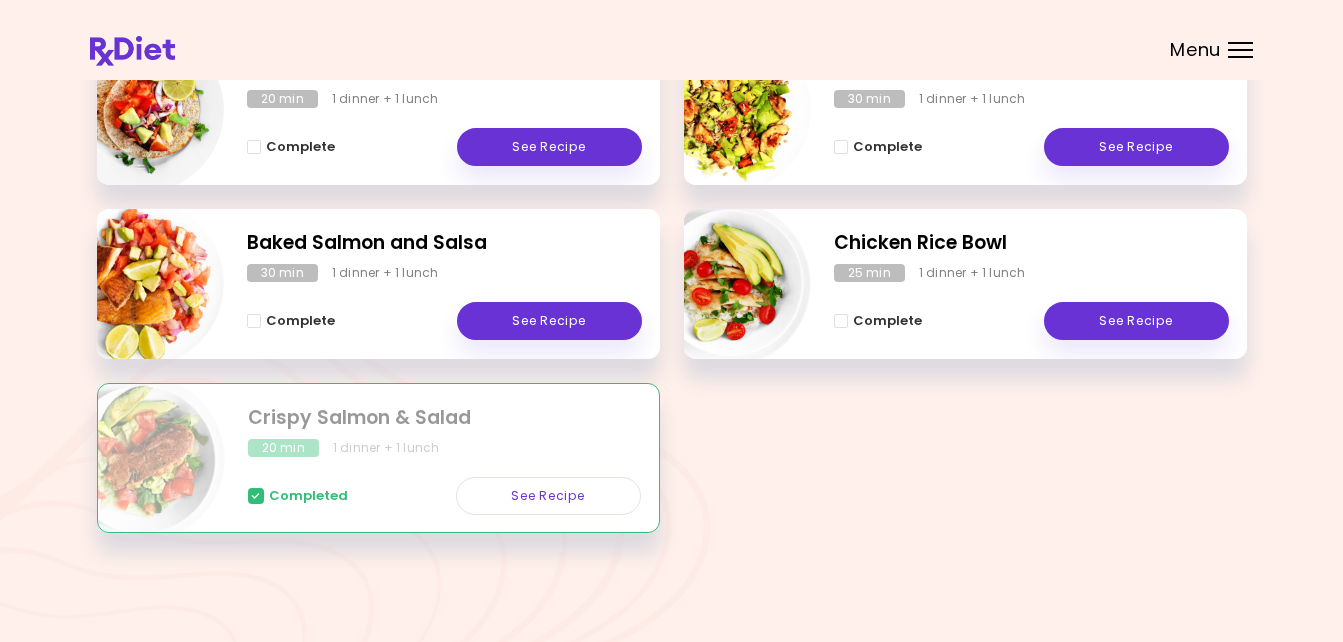 click on "1 dinner +
1 lunch" at bounding box center (386, 448) 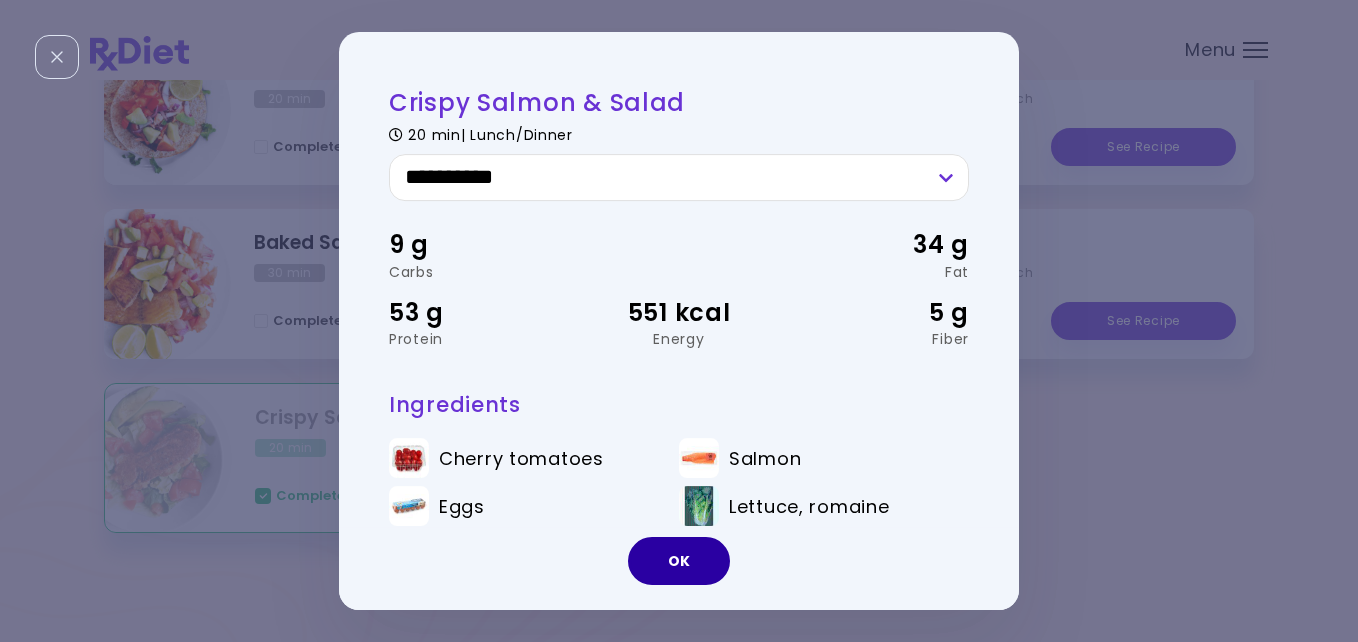click on "OK" at bounding box center (679, 561) 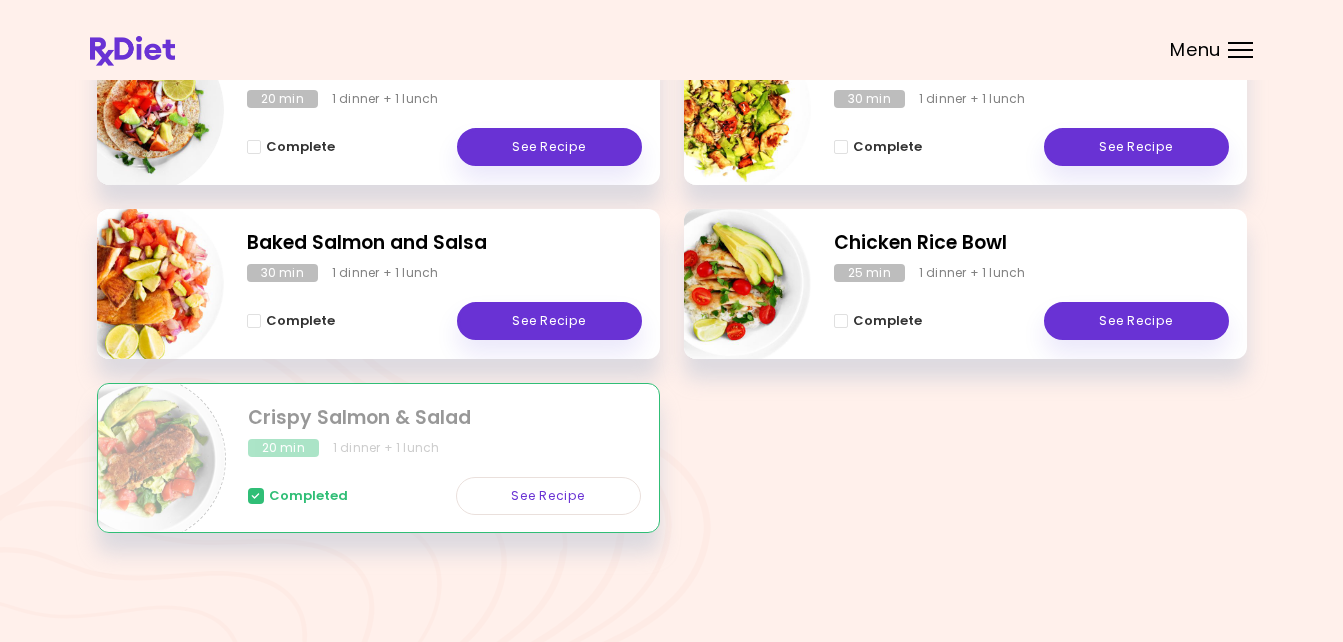 scroll, scrollTop: 497, scrollLeft: 0, axis: vertical 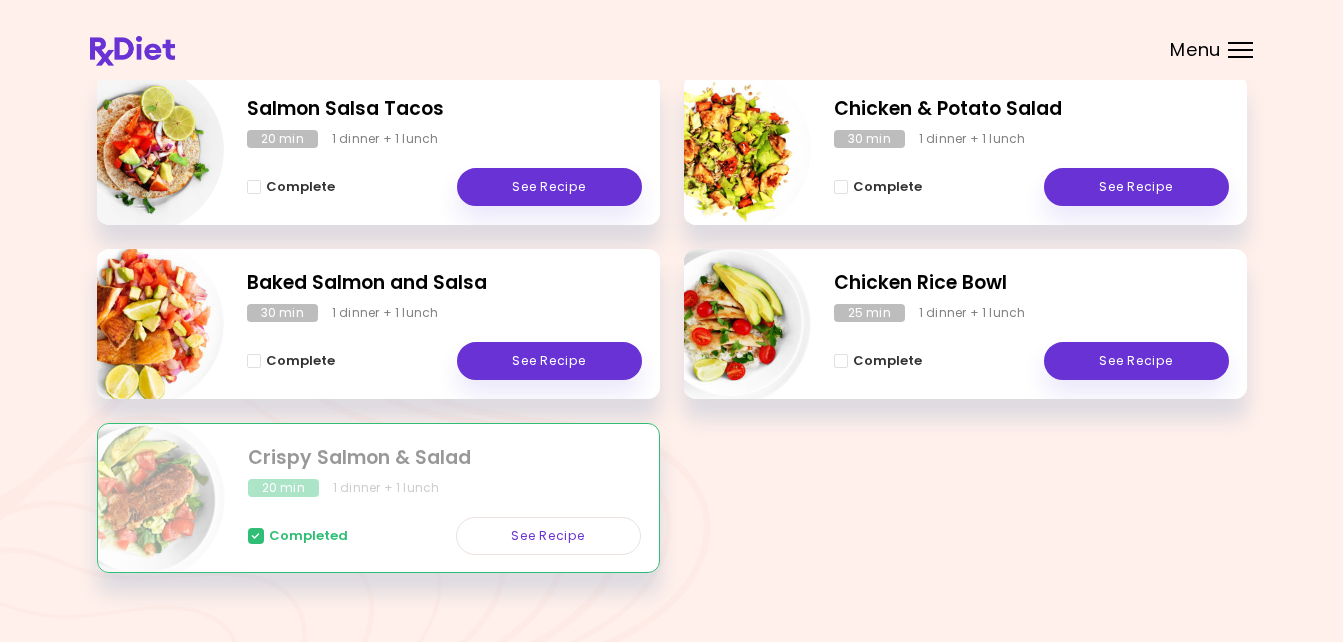 click at bounding box center (142, 499) 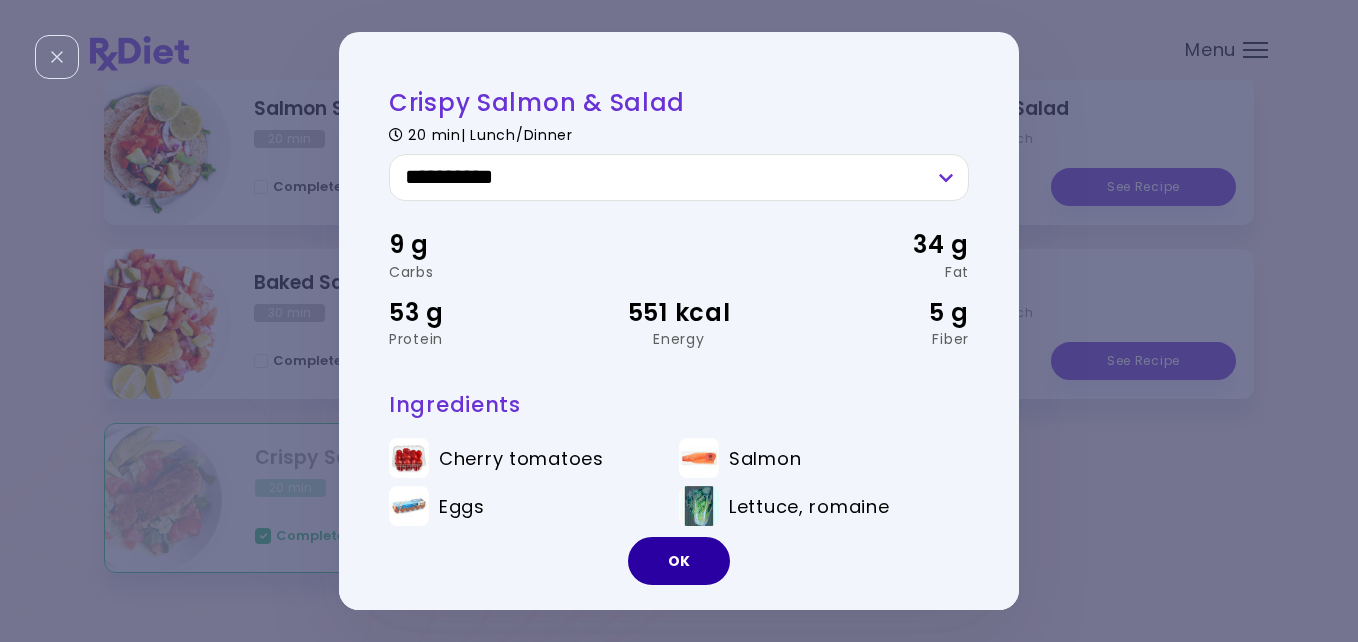 click on "OK" at bounding box center [679, 561] 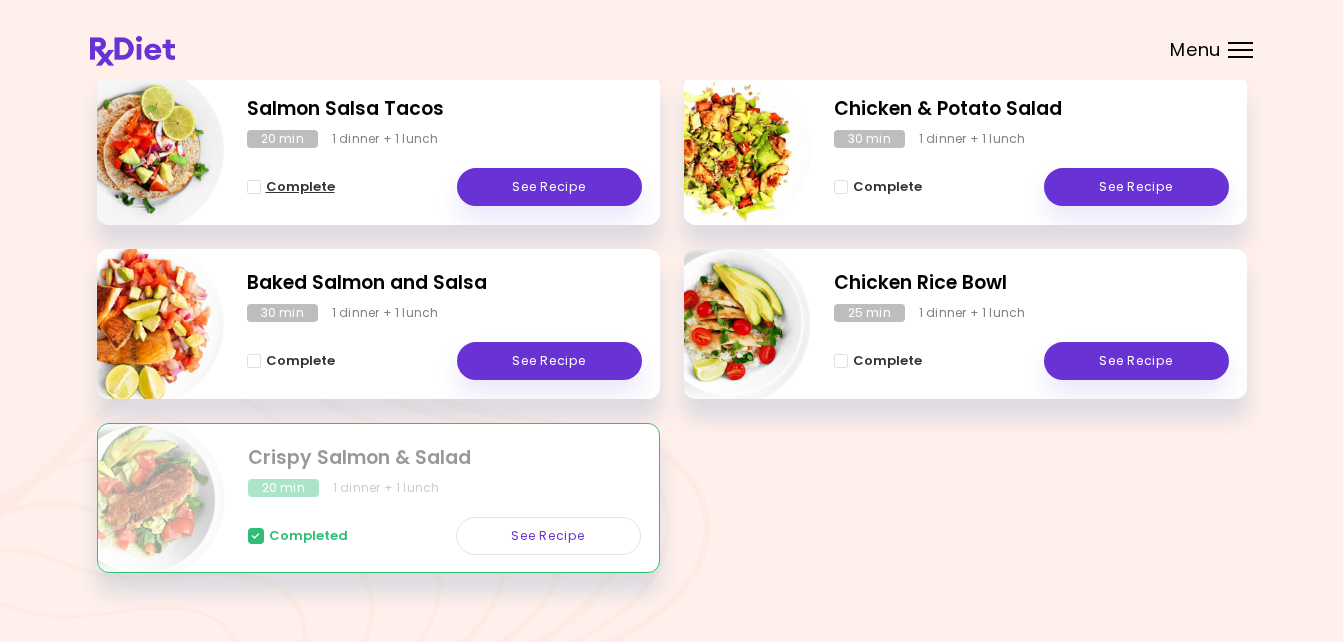 click on "Complete" at bounding box center (300, 187) 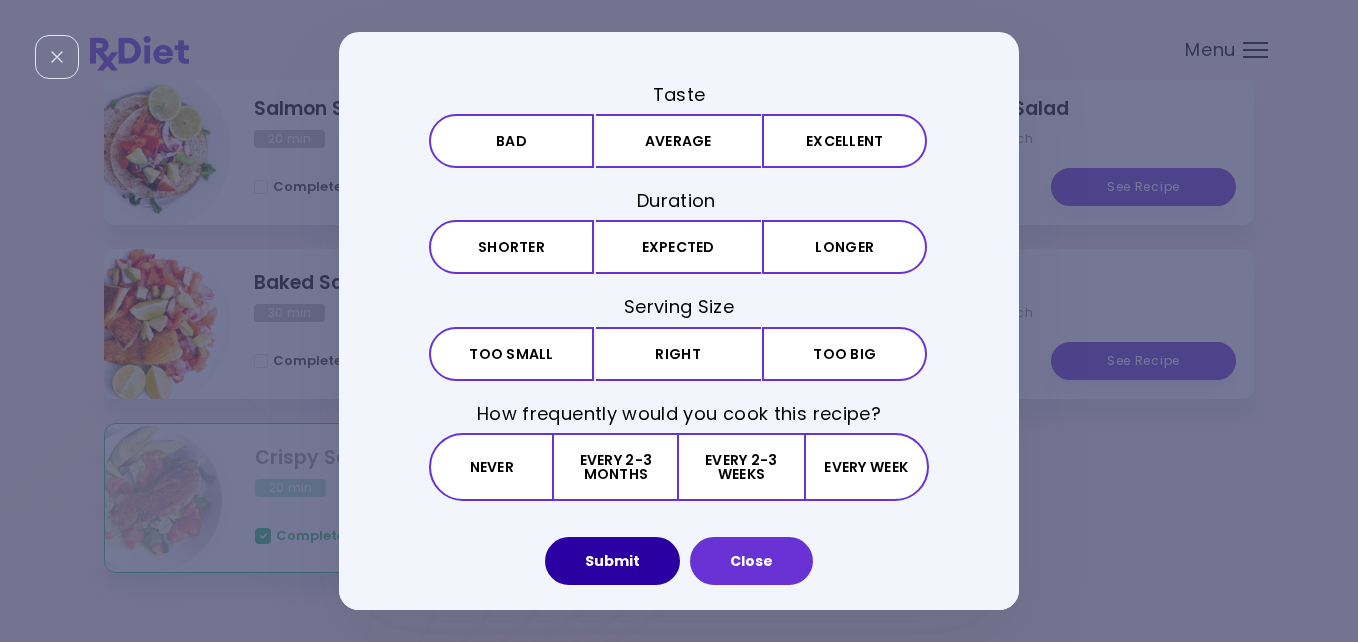 click on "Submit" at bounding box center [612, 561] 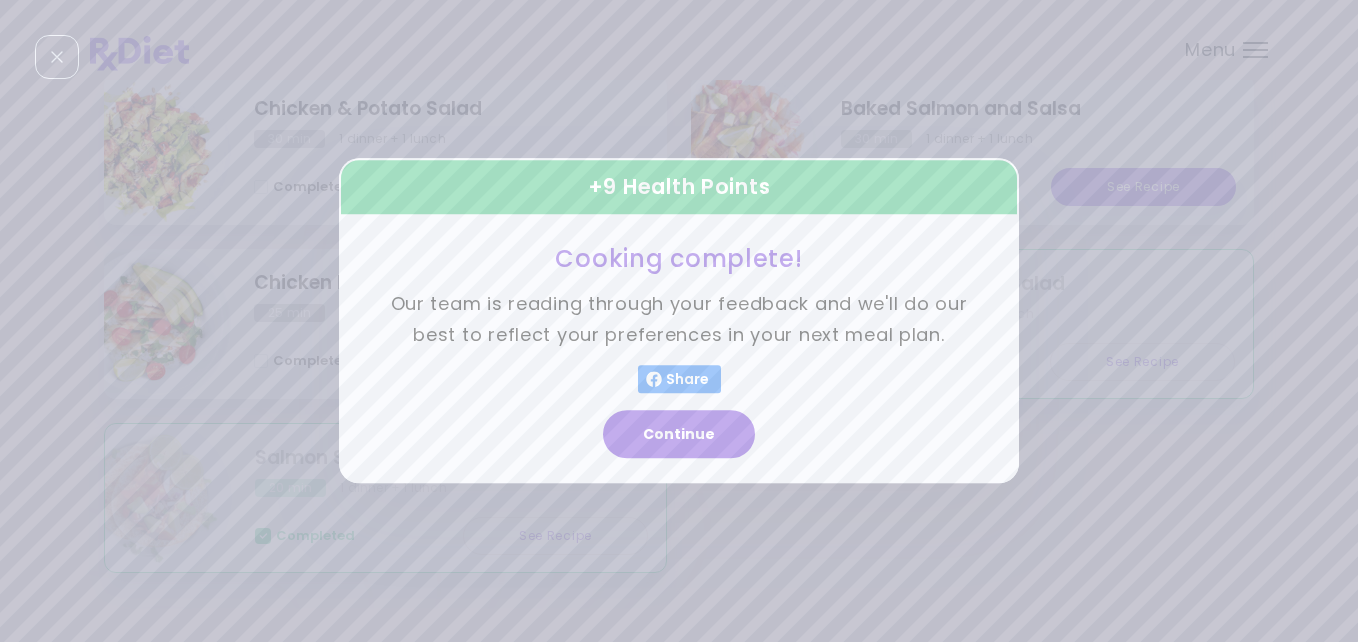 click on "+ 9   Health Points Cooking complete! Our team is reading through your feedback and we'll do our best to reflect your preferences in your next meal plan. Share Continue" at bounding box center (679, 321) 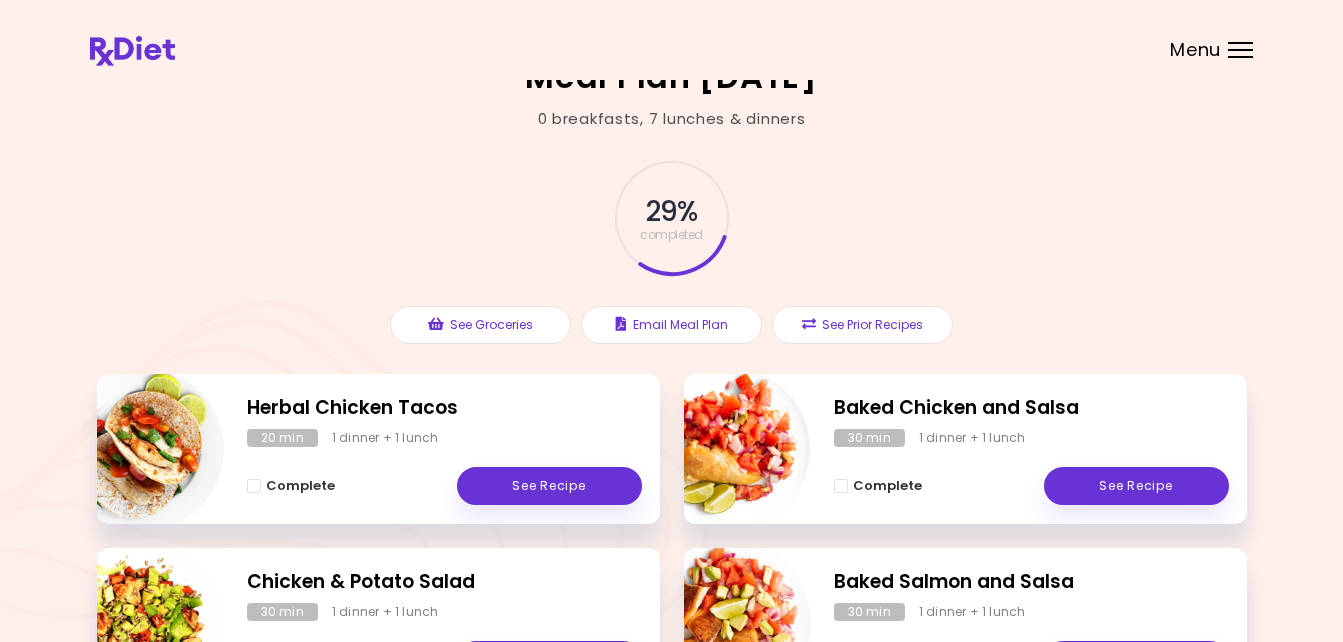 scroll, scrollTop: 0, scrollLeft: 0, axis: both 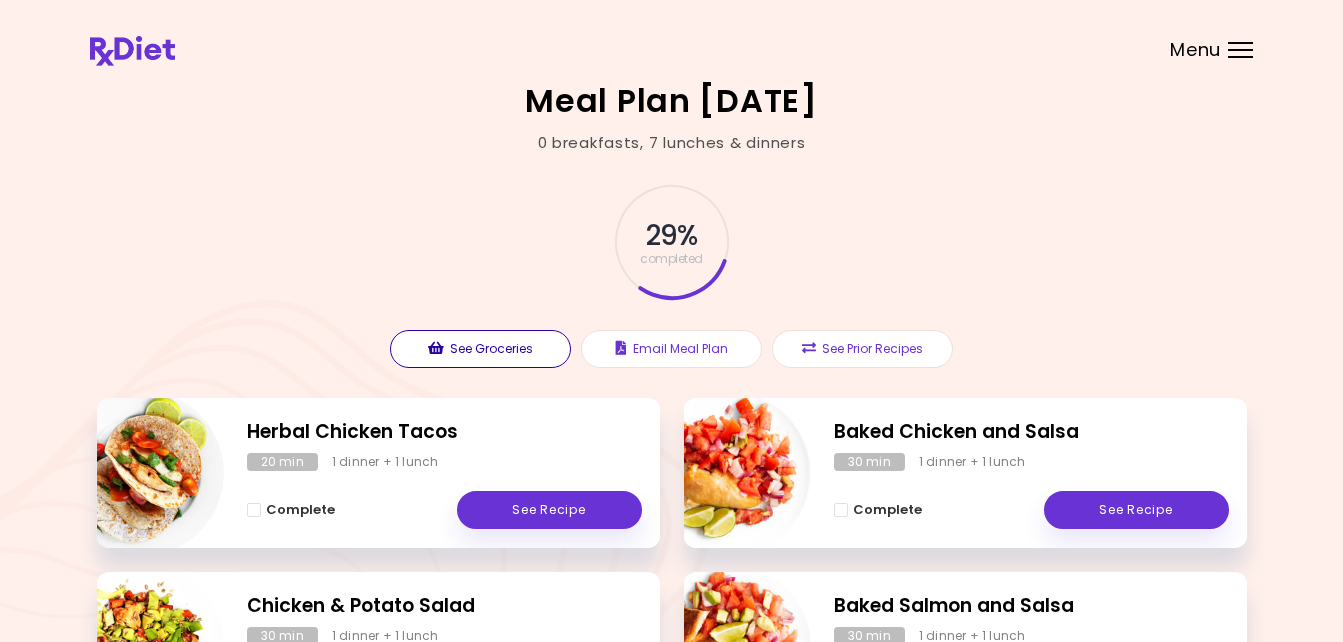 click on "See Groceries" at bounding box center [480, 349] 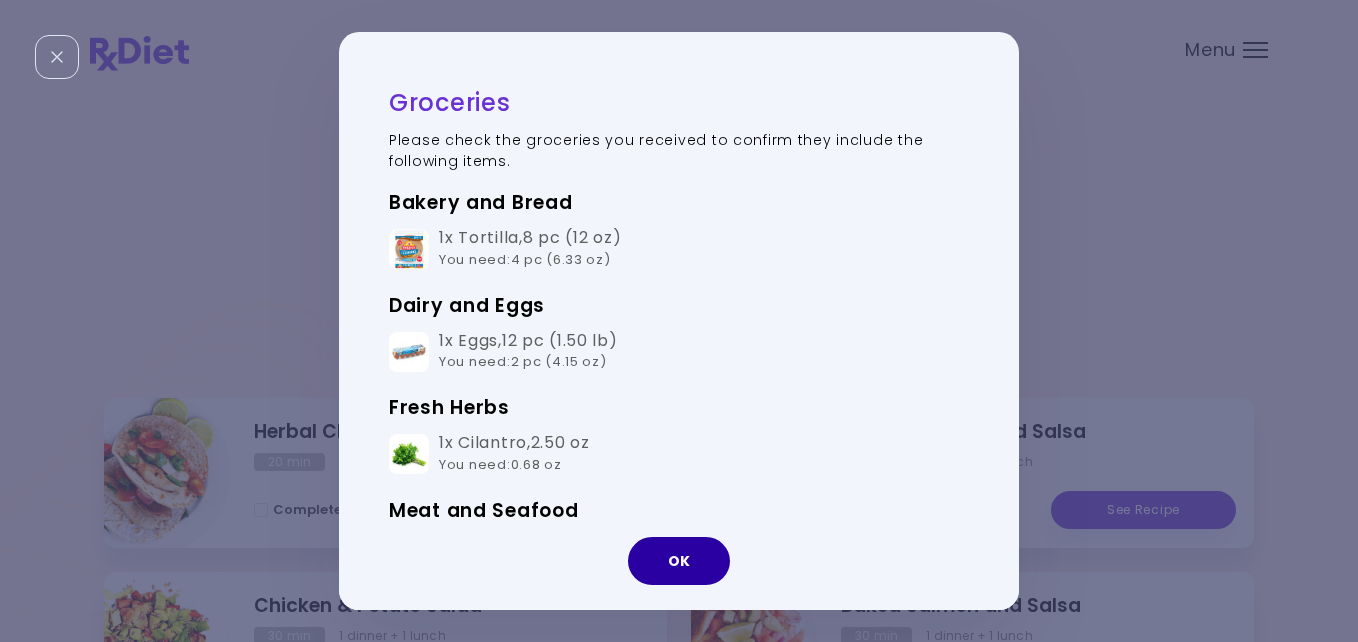 click on "OK" at bounding box center [679, 561] 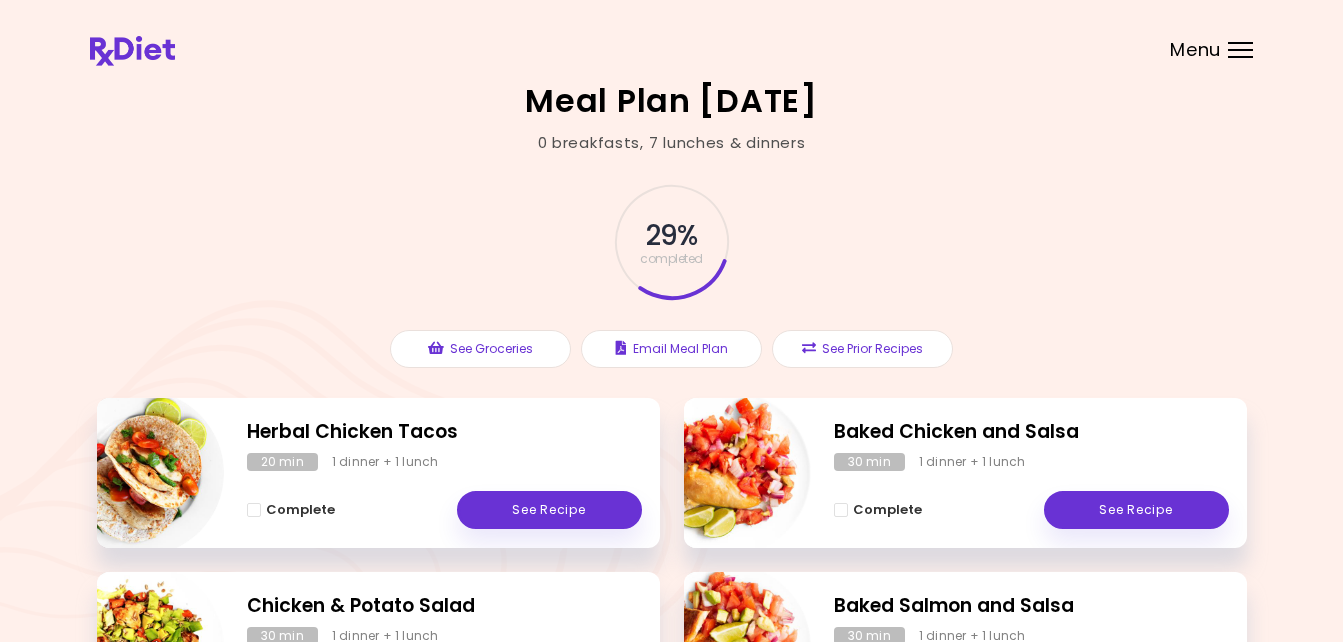 type 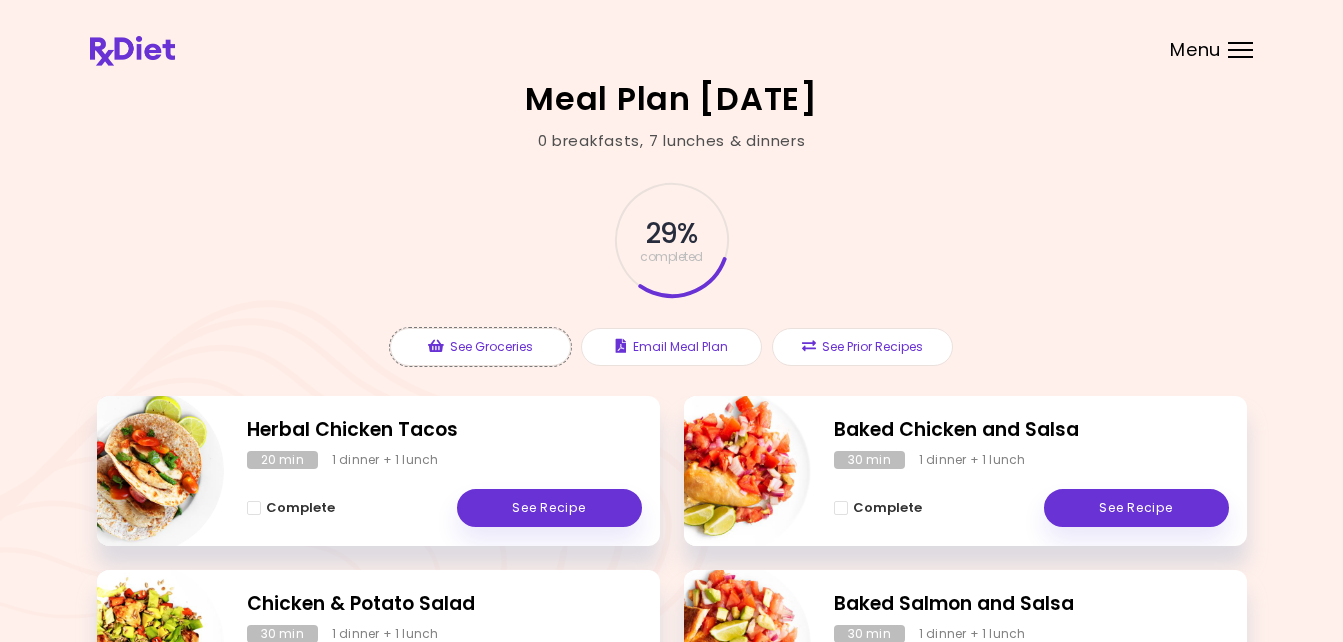 scroll, scrollTop: 0, scrollLeft: 0, axis: both 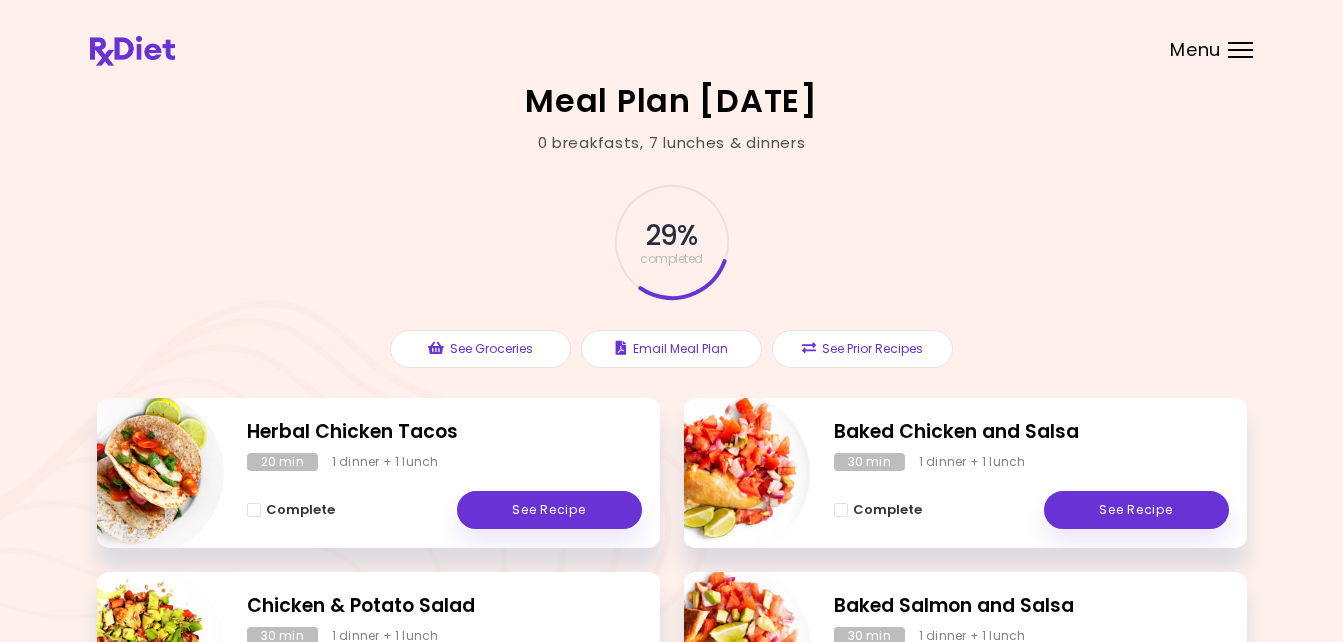 click on "29 %" at bounding box center (671, 236) 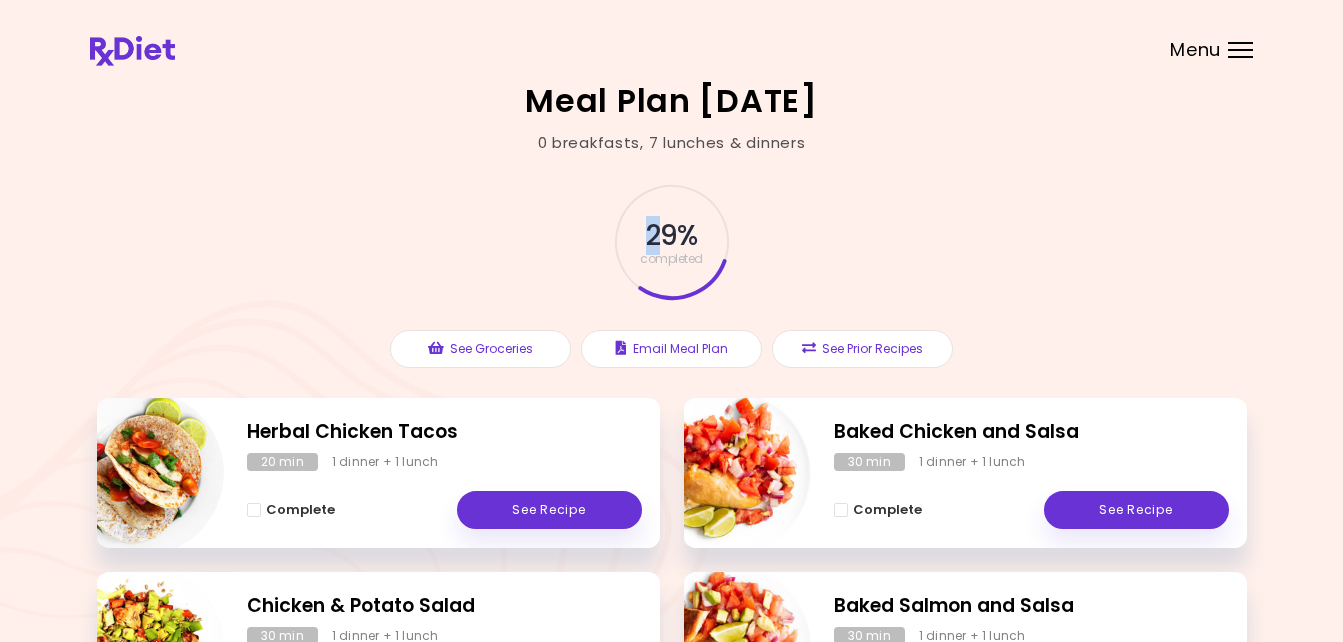 drag, startPoint x: 667, startPoint y: 241, endPoint x: 499, endPoint y: 176, distance: 180.13606 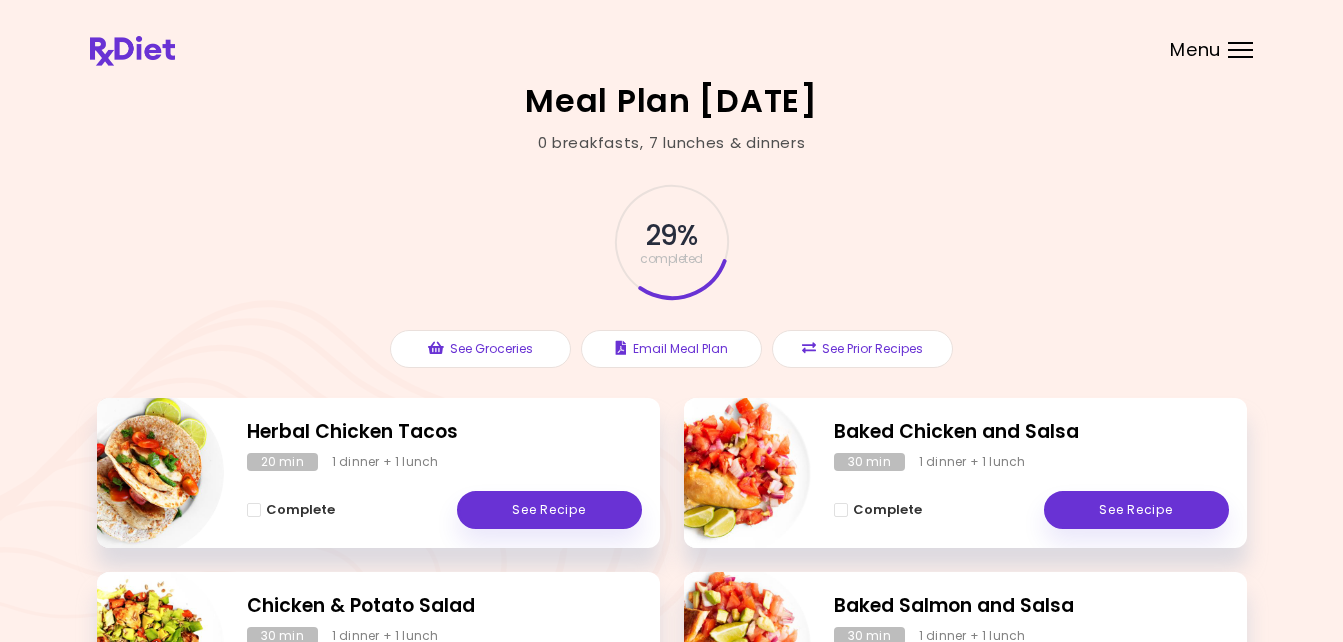 click on "completed" at bounding box center [671, 259] 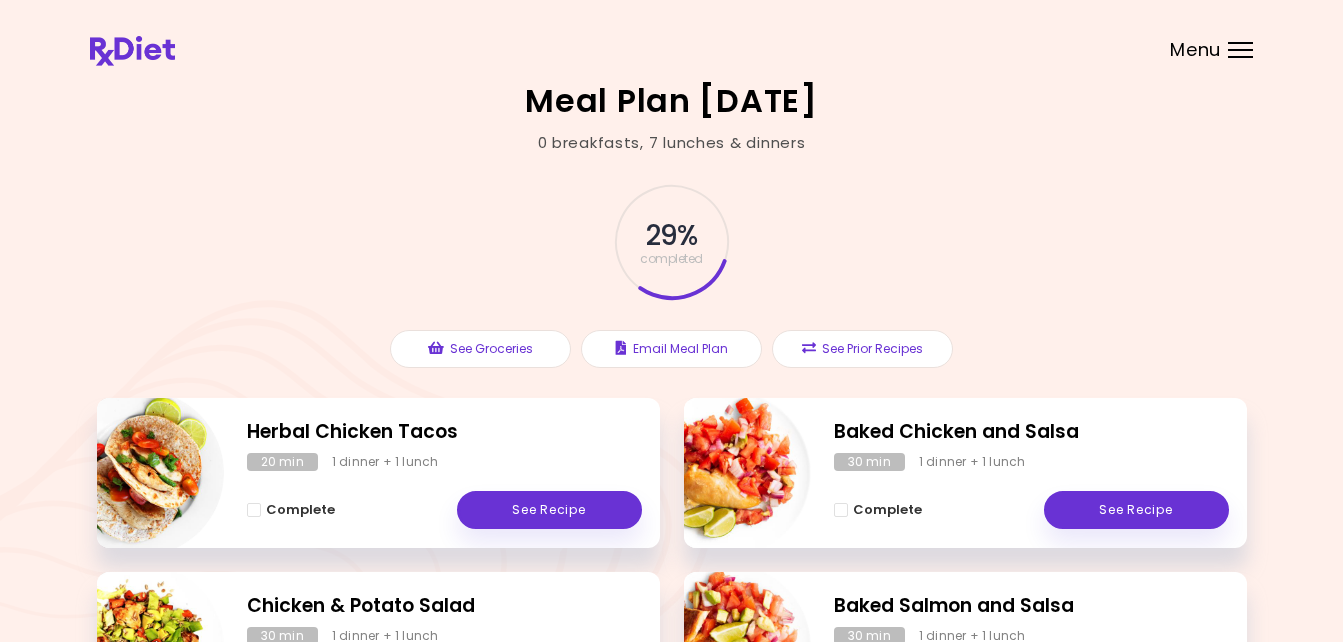 click on "29 % completed" at bounding box center [672, 242] 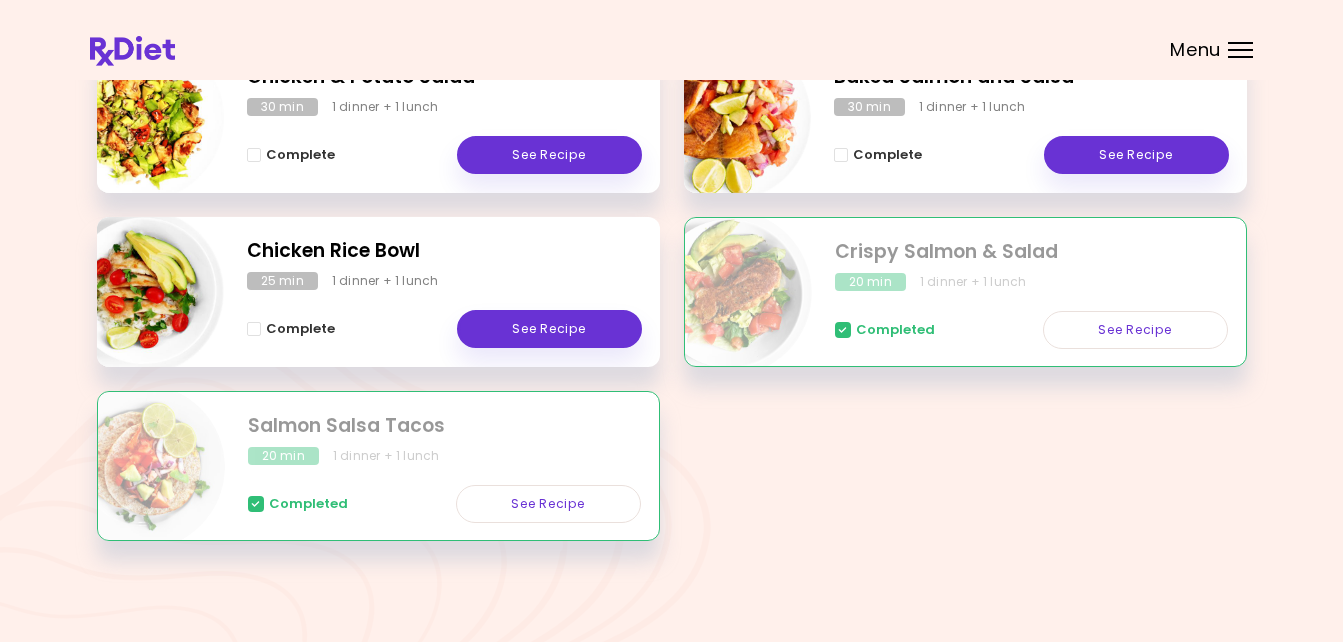 scroll, scrollTop: 537, scrollLeft: 0, axis: vertical 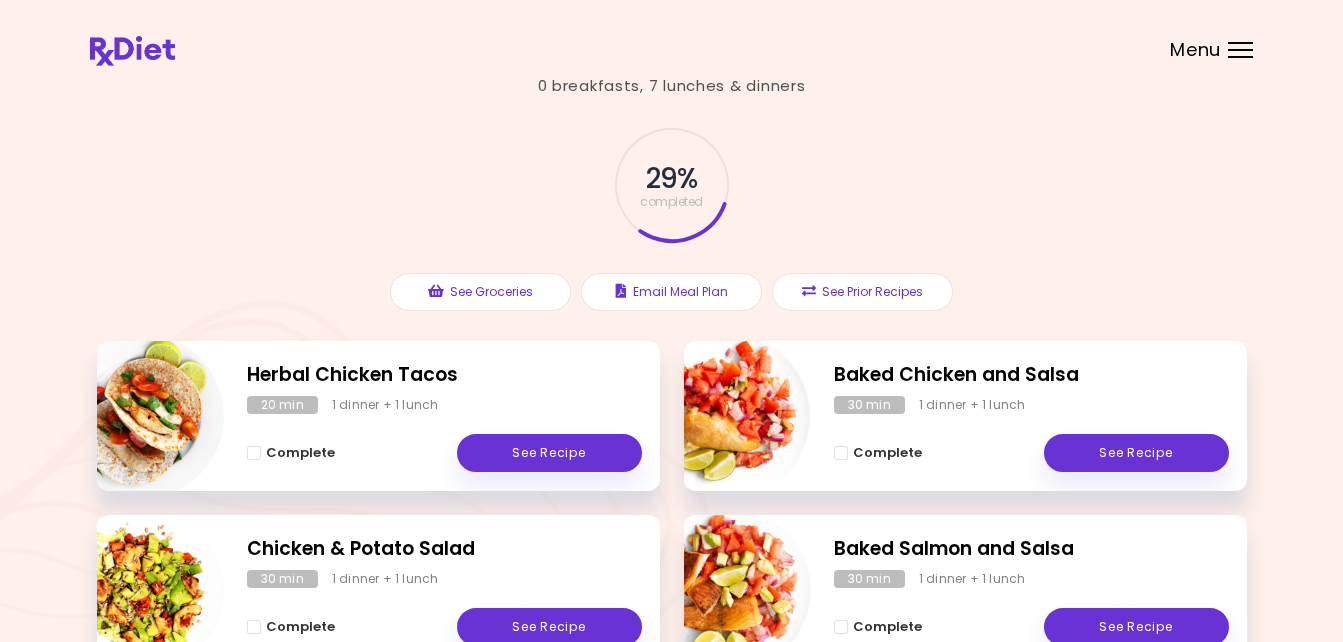 click at bounding box center (671, 40) 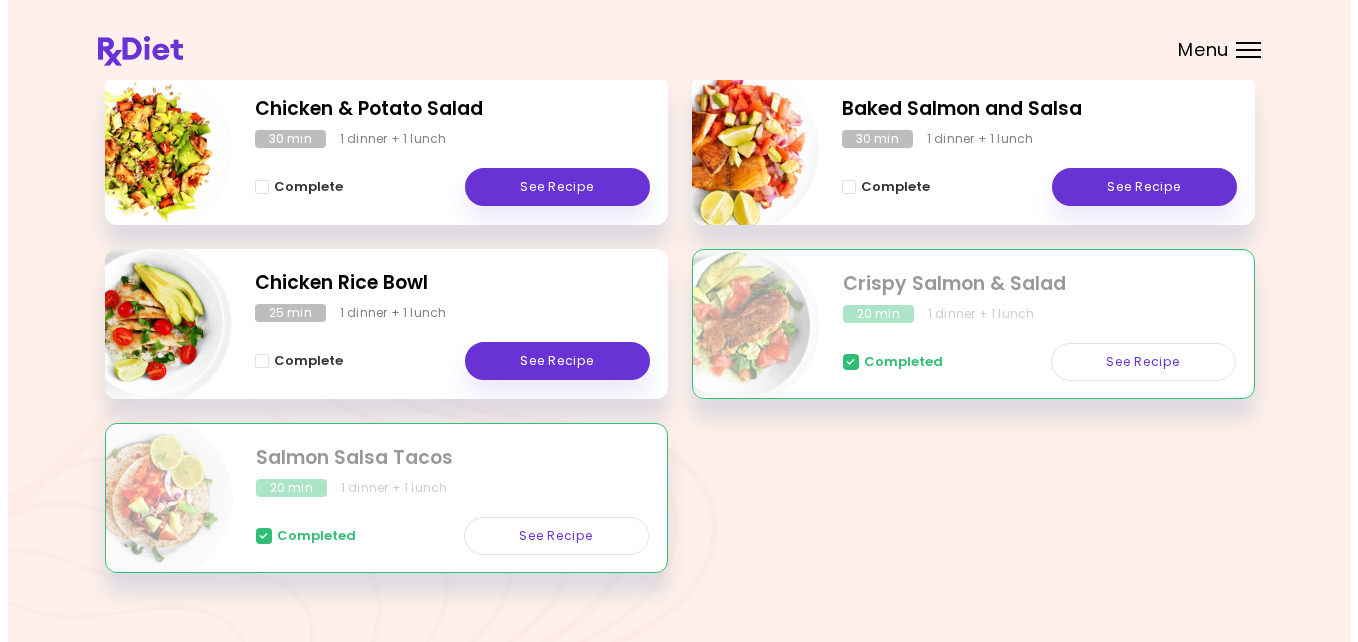 scroll, scrollTop: 457, scrollLeft: 0, axis: vertical 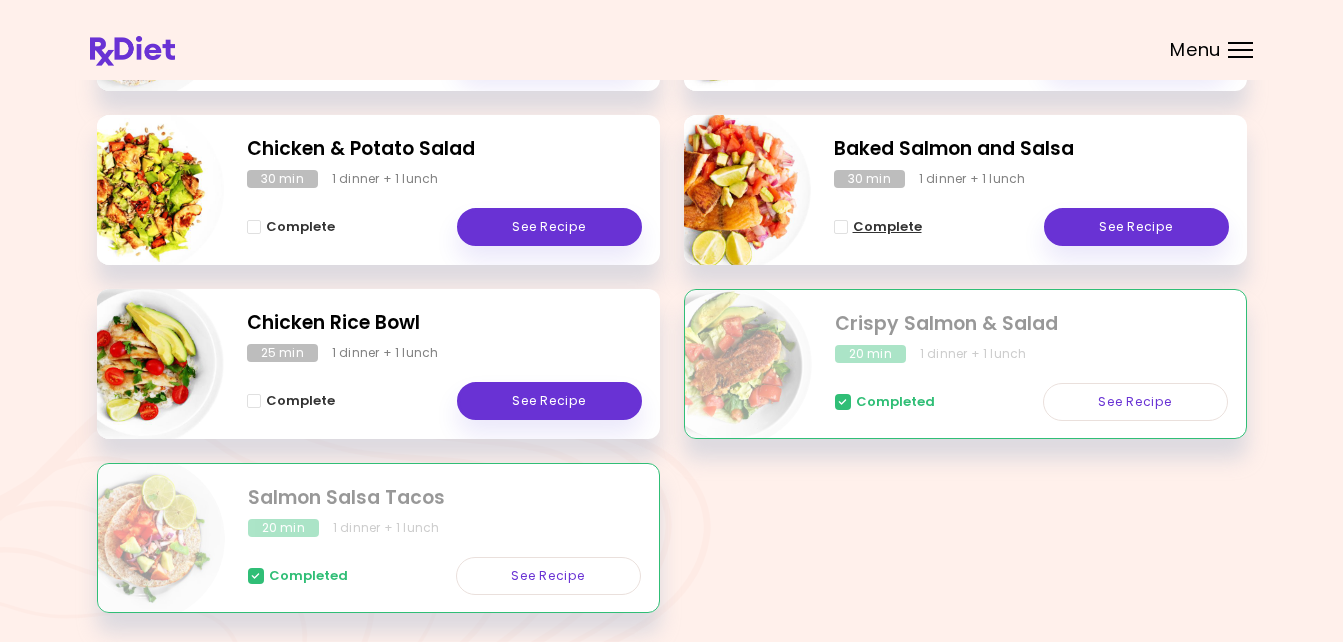 click on "Complete" at bounding box center (887, 227) 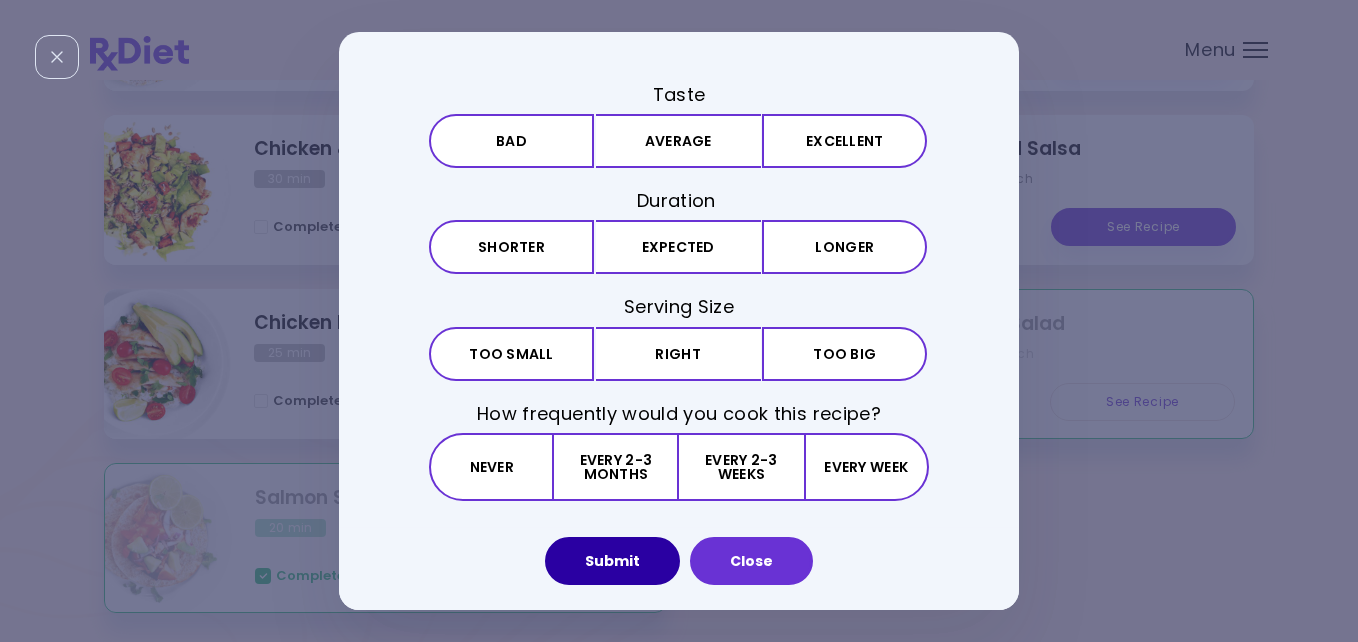 click on "Submit" at bounding box center [612, 561] 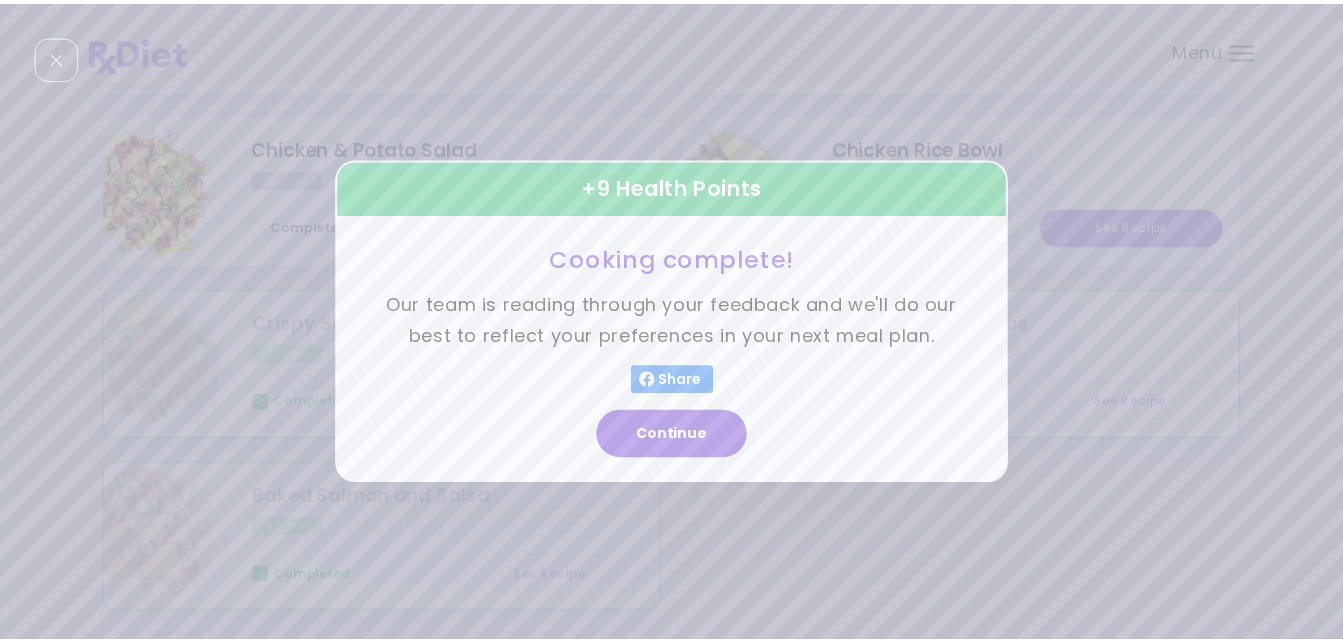 scroll, scrollTop: 0, scrollLeft: 0, axis: both 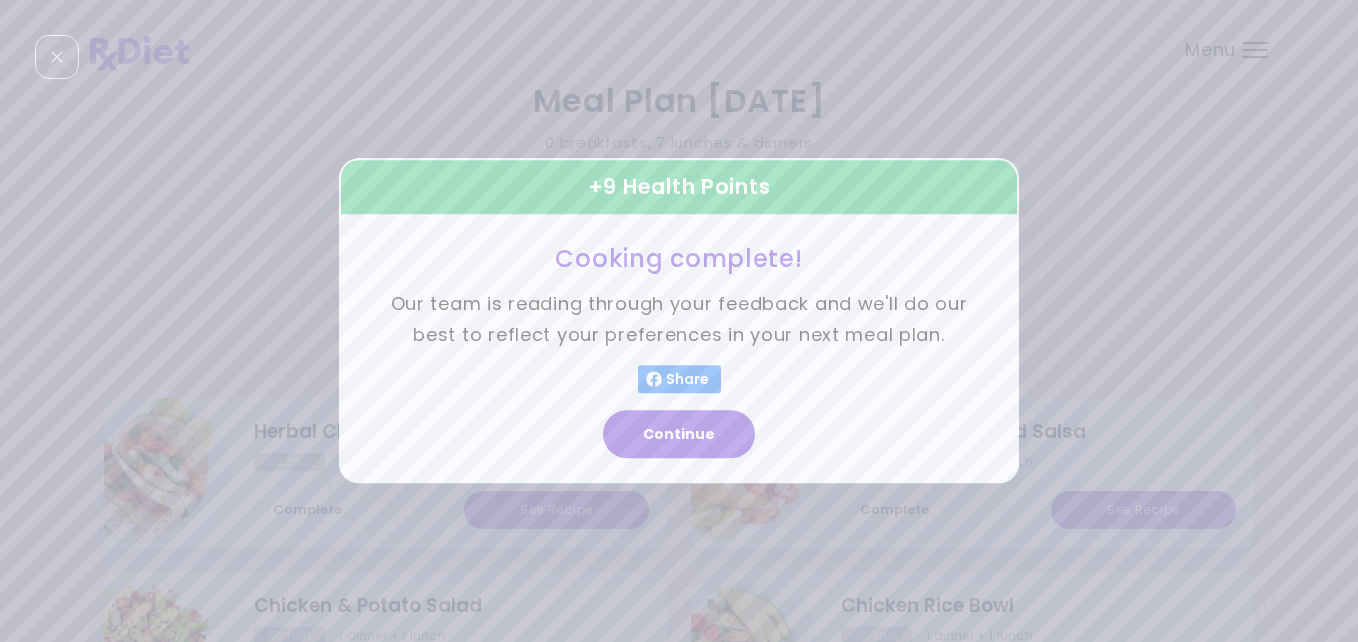 click on "+ 9   Health Points Cooking complete! Our team is reading through your feedback and we'll do our best to reflect your preferences in your next meal plan. Share Continue" at bounding box center [679, 321] 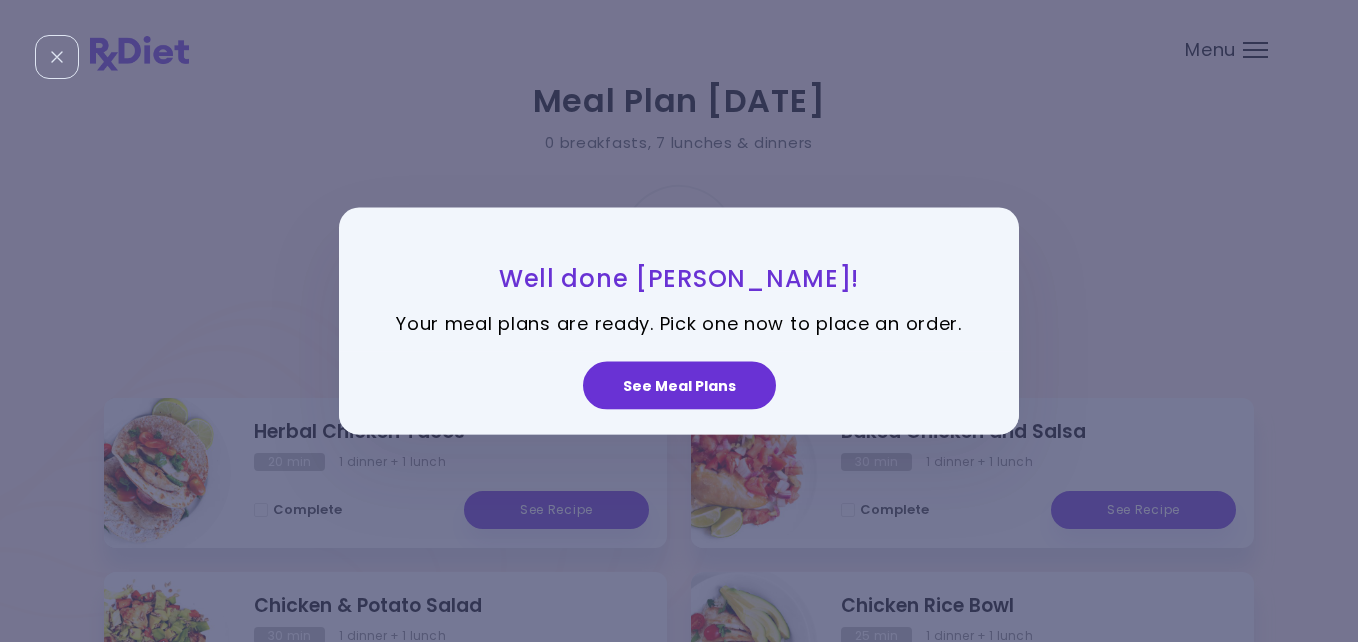 drag, startPoint x: 599, startPoint y: 551, endPoint x: 657, endPoint y: 480, distance: 91.67879 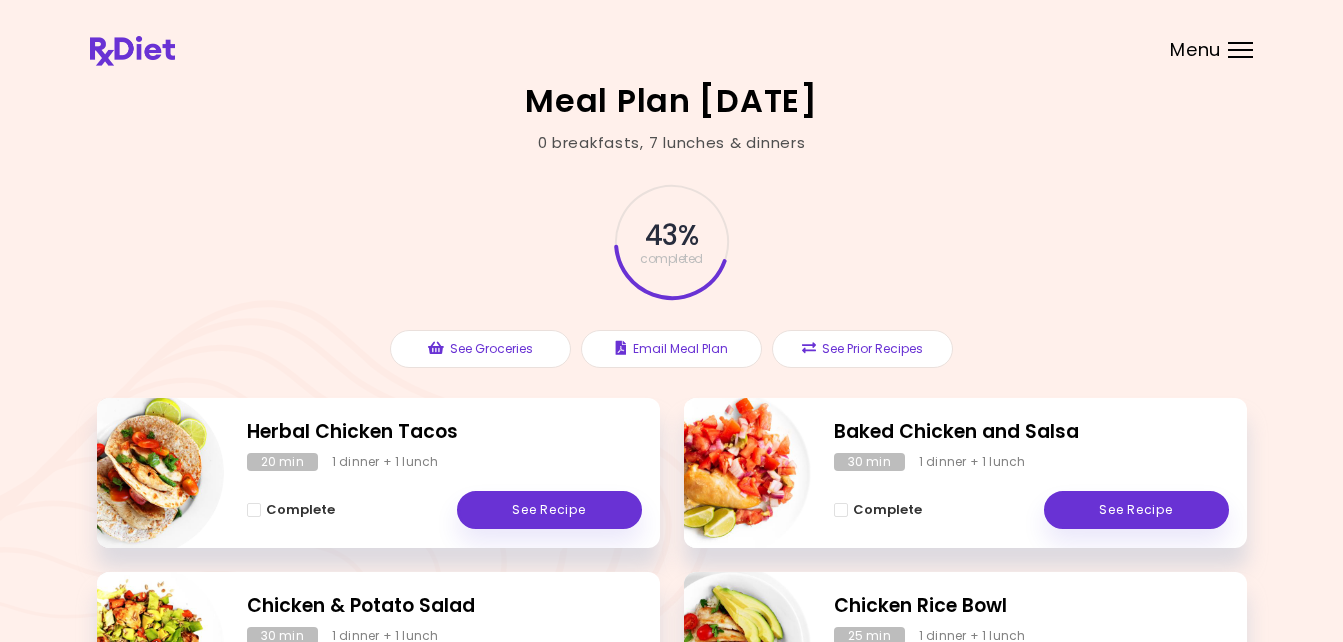 click on "Herbal Chicken Tacos 20   min 1 dinner +
1 lunch Complete See Recipe" at bounding box center (378, 473) 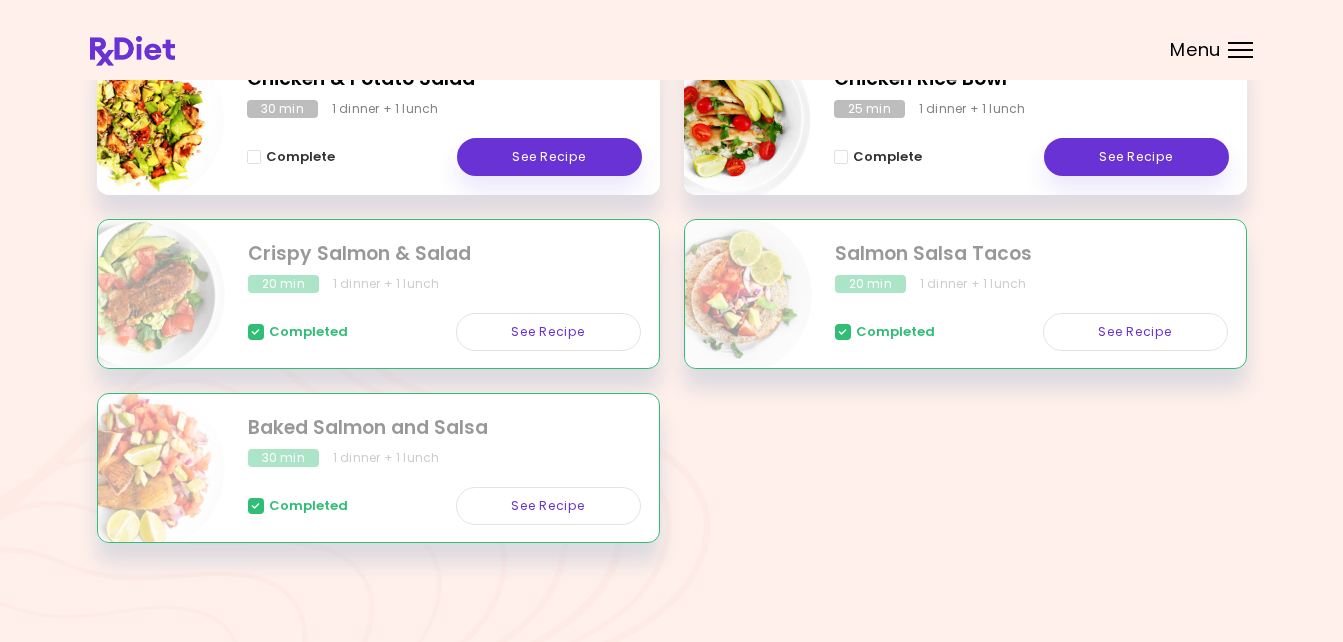 scroll, scrollTop: 537, scrollLeft: 0, axis: vertical 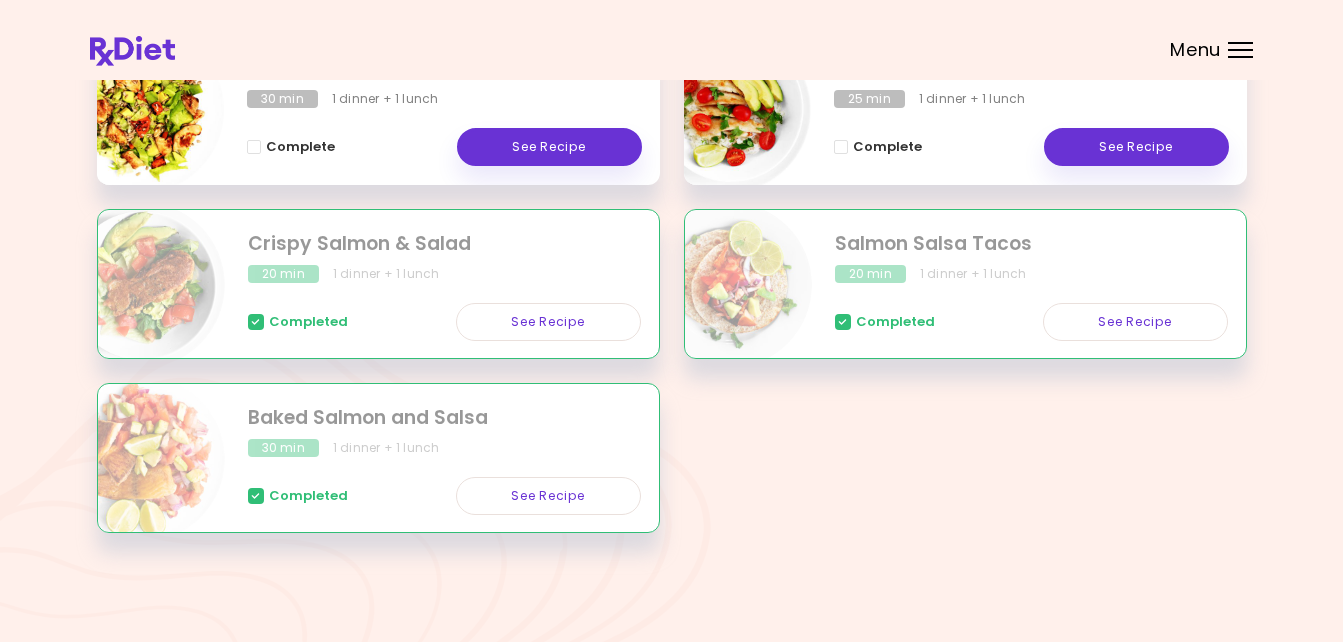click at bounding box center (142, 285) 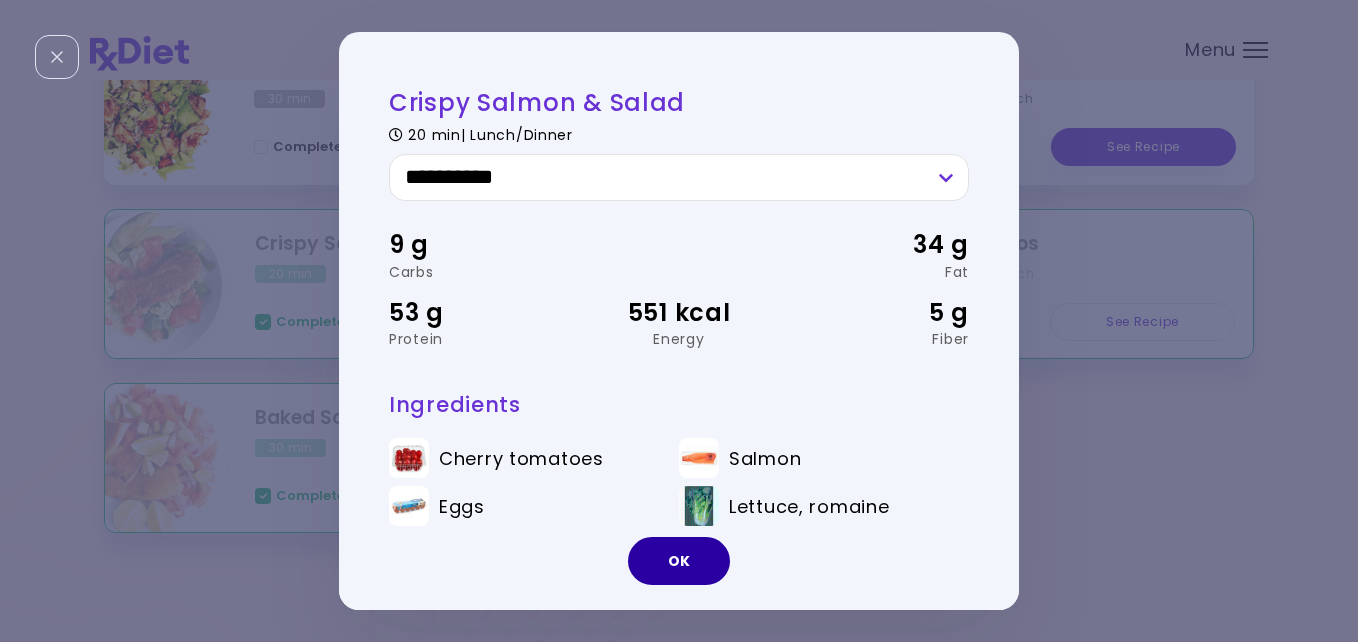 click on "OK" at bounding box center [679, 561] 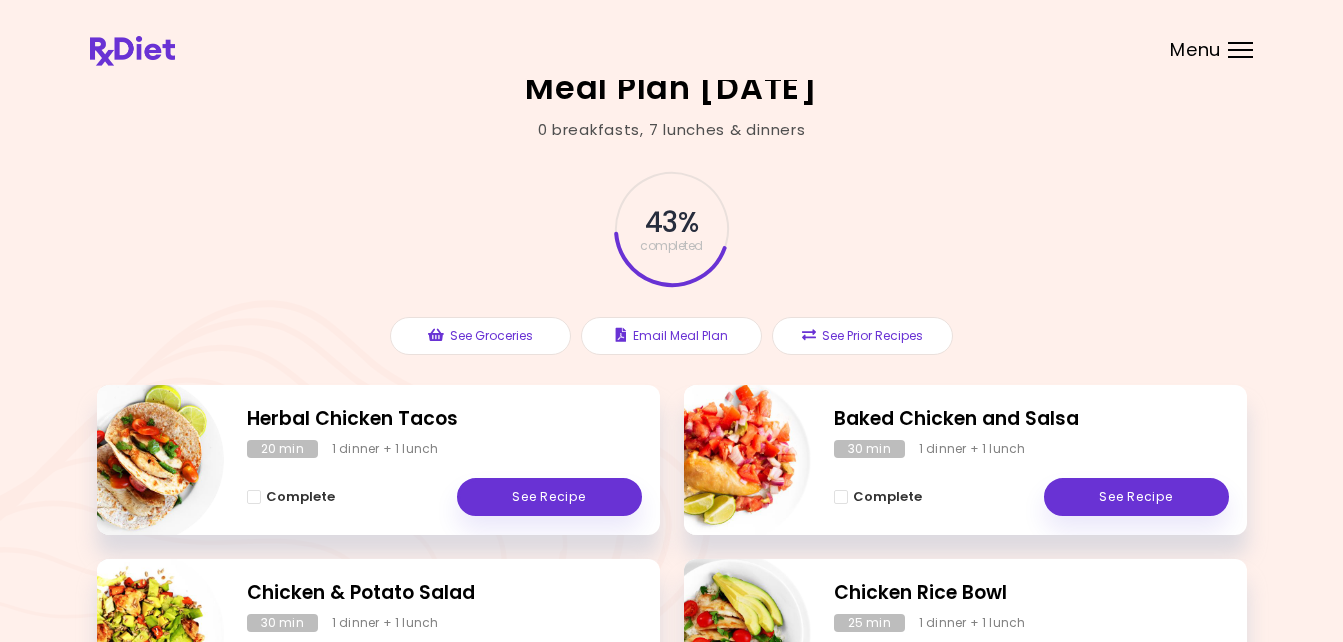 scroll, scrollTop: 0, scrollLeft: 0, axis: both 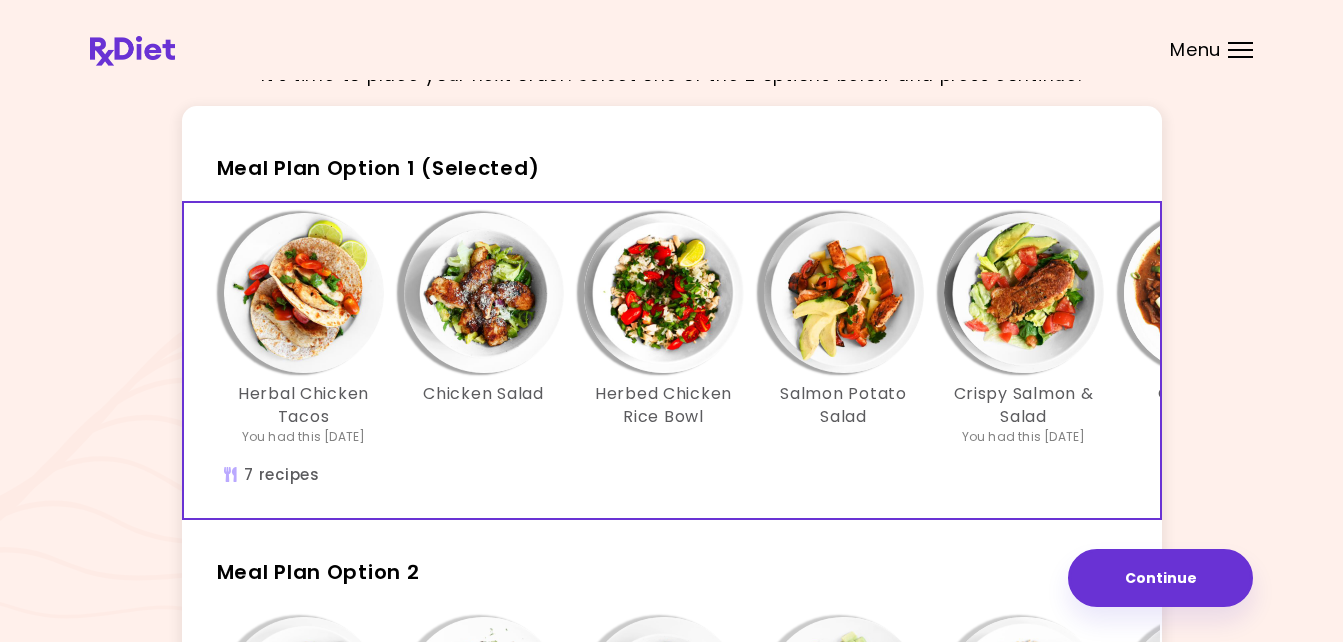 click at bounding box center [844, 293] 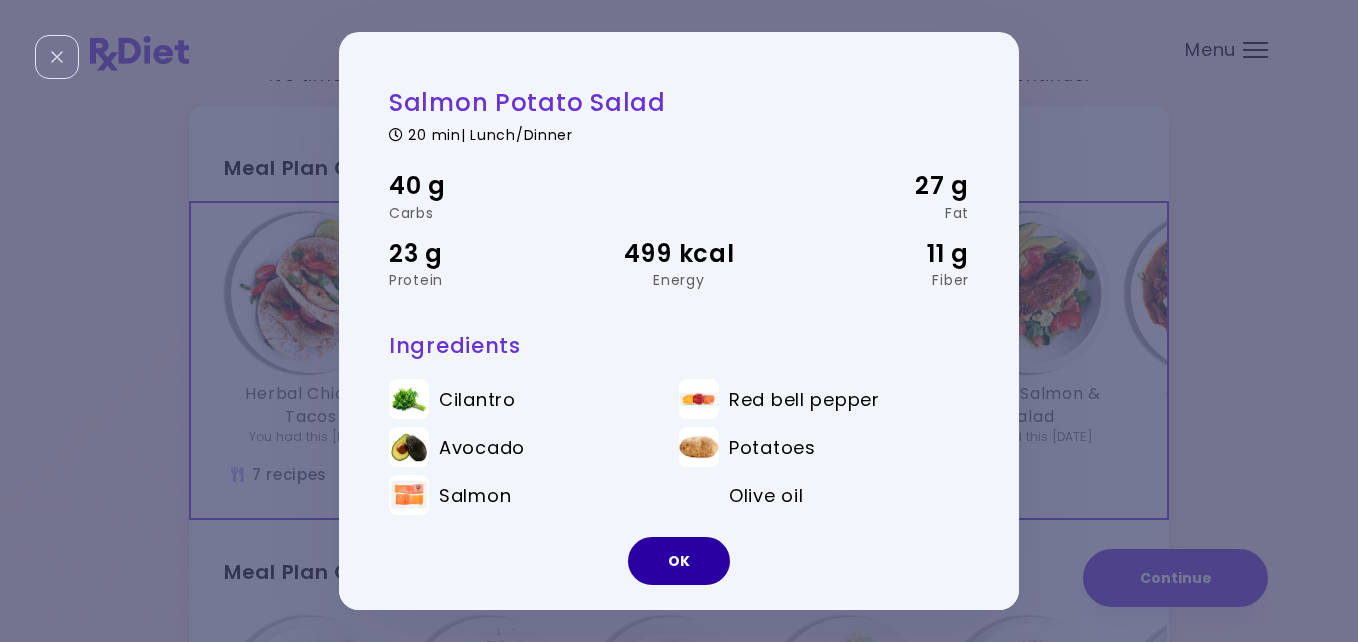 click on "OK" at bounding box center (679, 561) 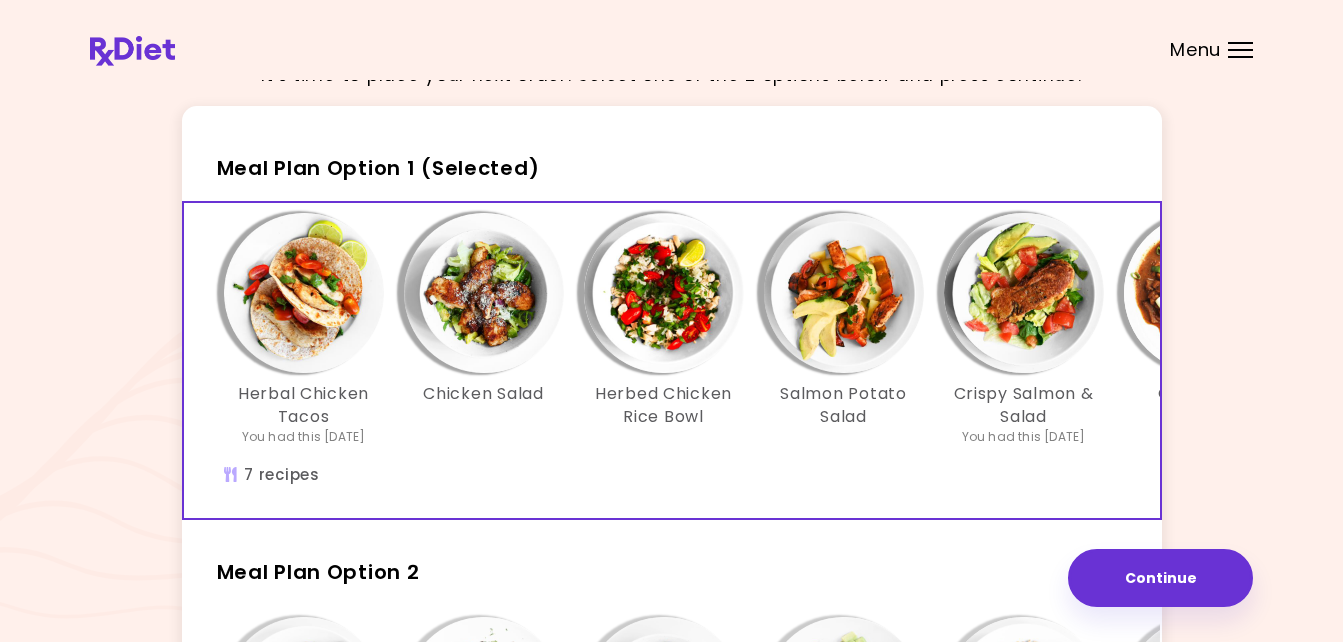 click at bounding box center [1024, 293] 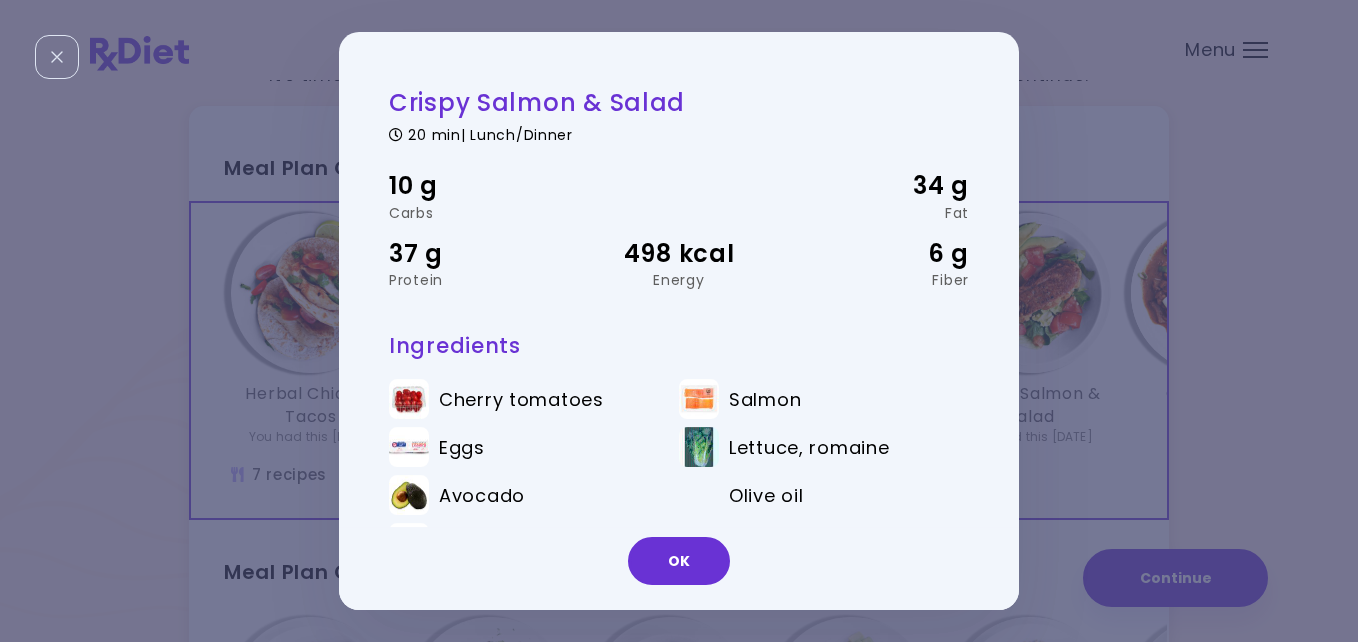 click on "Crispy Salmon & Salad   20   min  | Lunch/Dinner 10   g Carbs 34   g Fat 37   g Protein 498   kcal Energy 6   g Fiber Ingredients Cherry tomatoes Salmon Eggs Lettuce, romaine Avocado Olive oil Salt Black pepper OK" at bounding box center [679, 321] 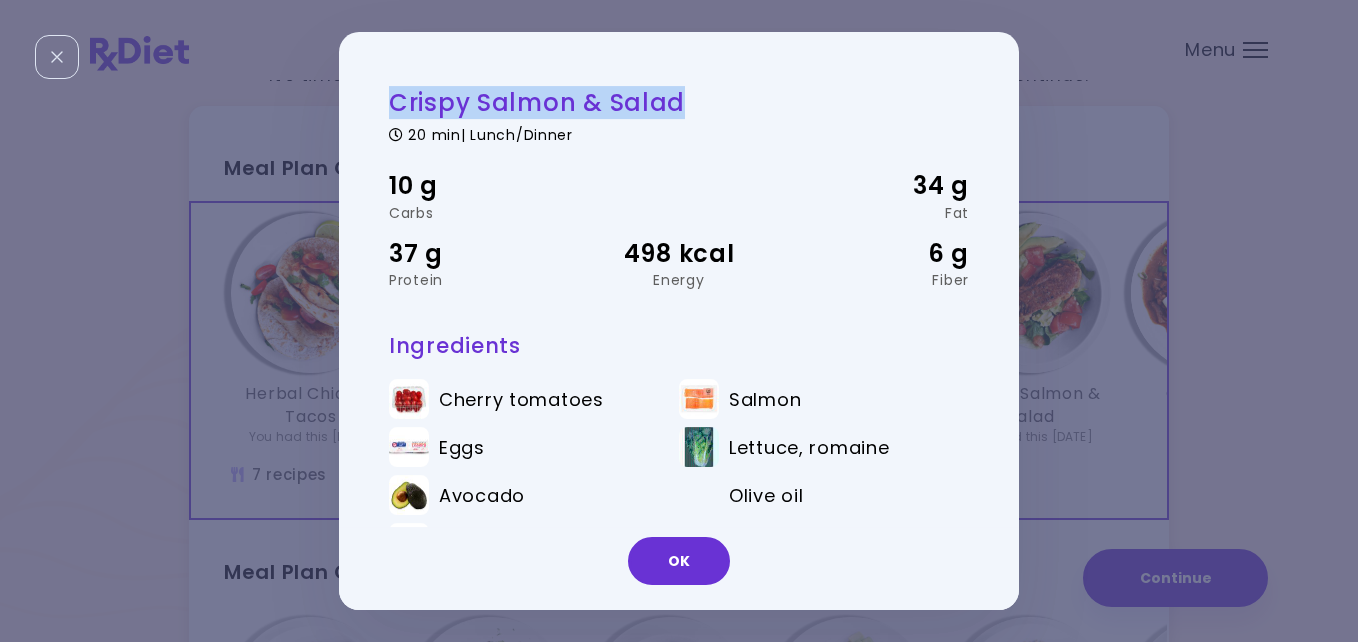 click on "Crispy Salmon & Salad   20   min  | Lunch/Dinner 10   g Carbs 34   g Fat 37   g Protein 498   kcal Energy 6   g Fiber Ingredients Cherry tomatoes Salmon Eggs Lettuce, romaine Avocado Olive oil Salt Black pepper OK" at bounding box center (679, 321) 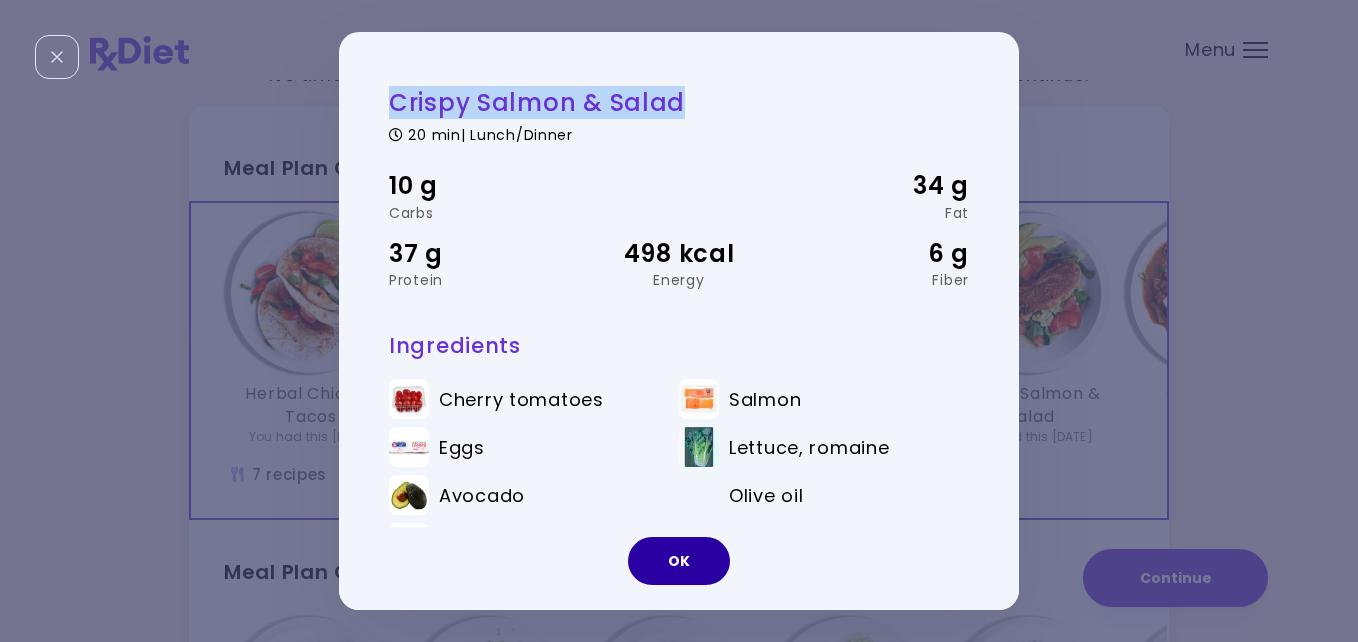 click on "OK" at bounding box center (679, 561) 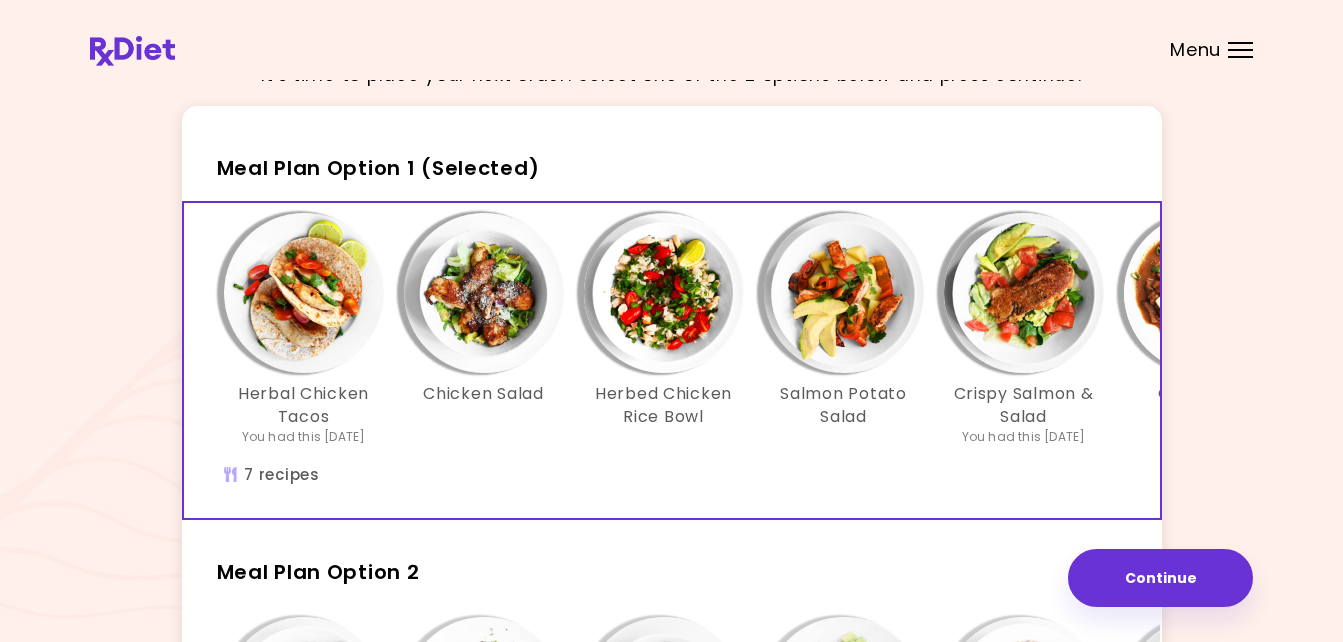drag, startPoint x: 843, startPoint y: 313, endPoint x: 803, endPoint y: 296, distance: 43.462627 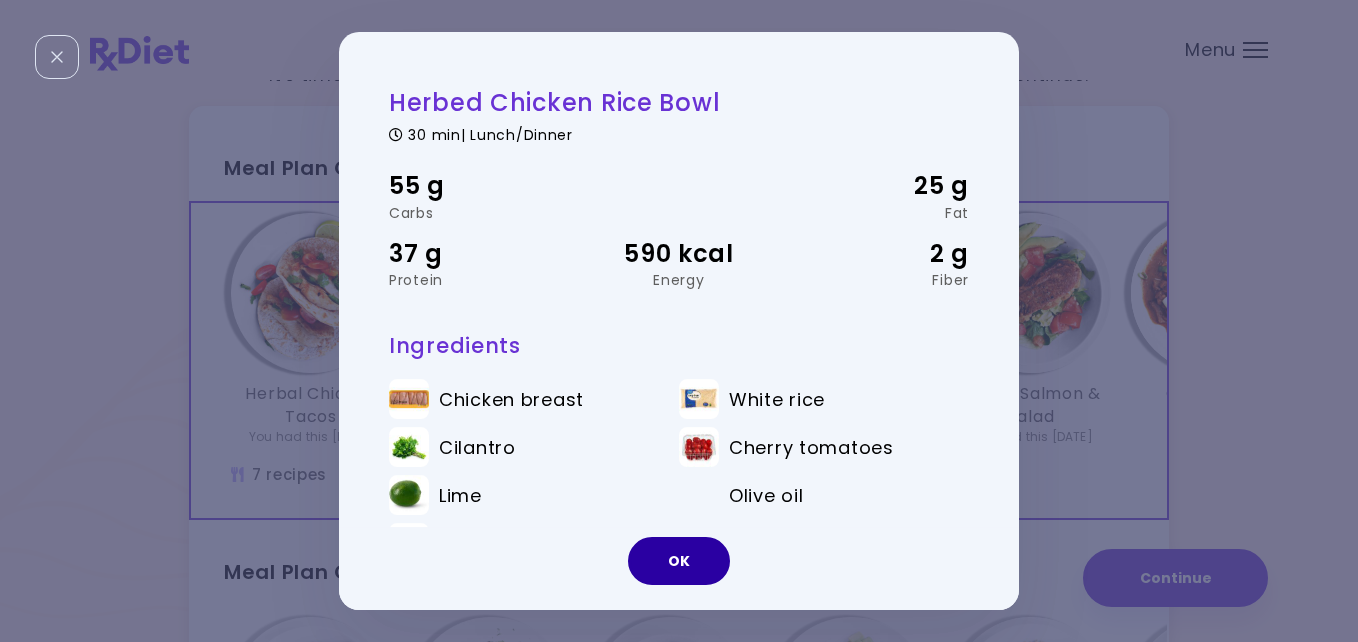 click on "OK" at bounding box center (679, 561) 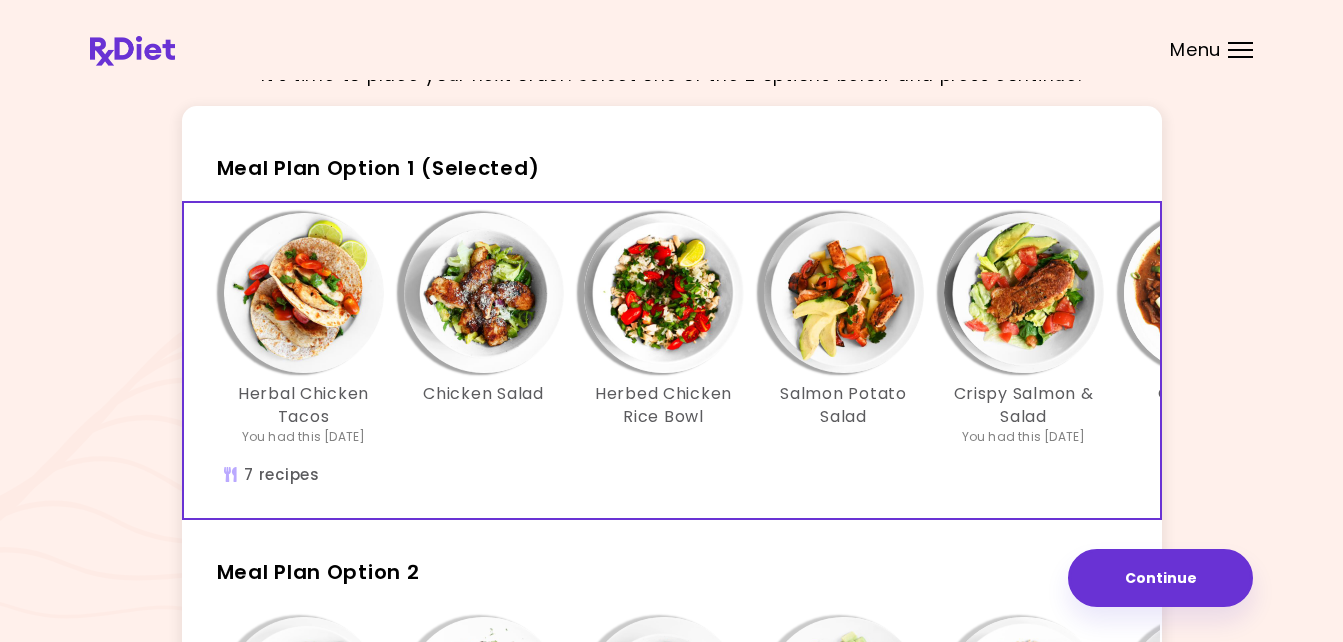 click at bounding box center [844, 293] 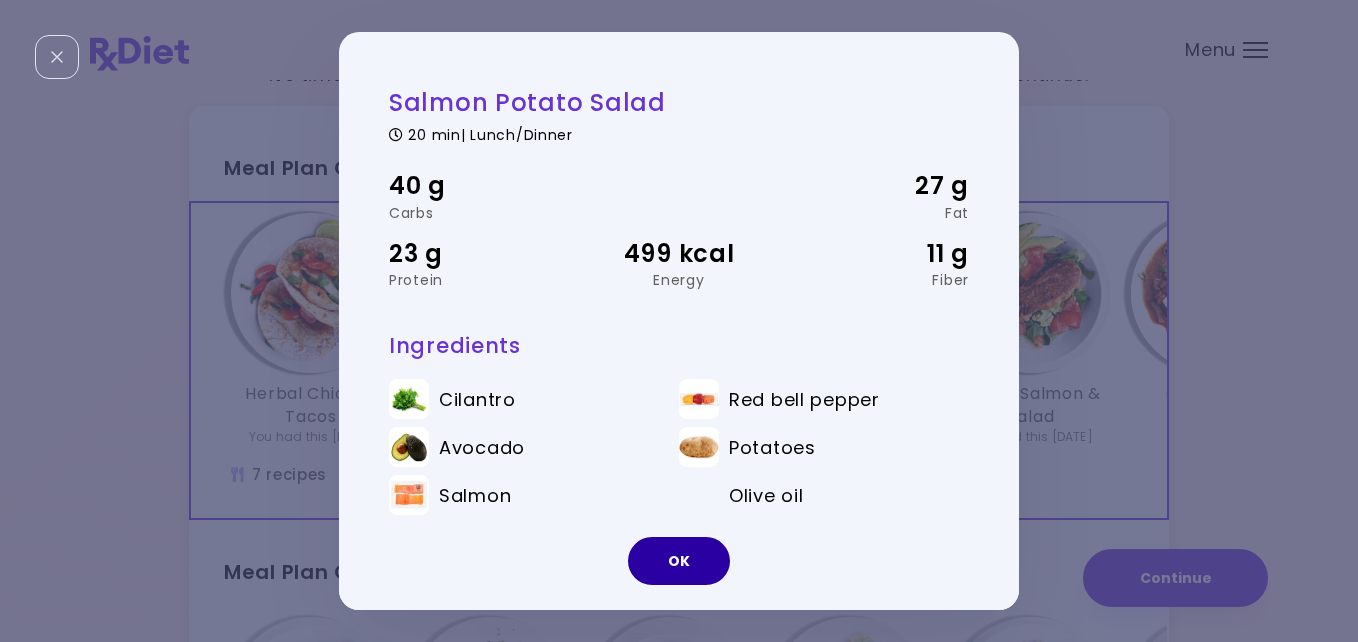 click on "OK" at bounding box center [679, 561] 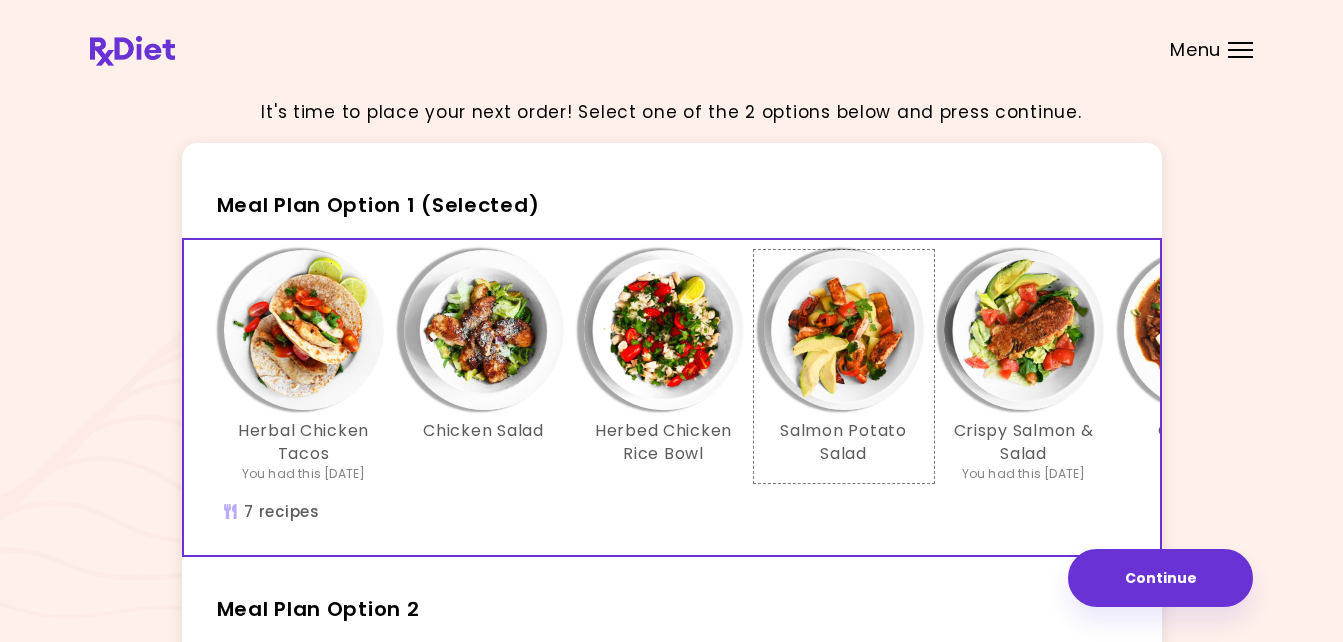 scroll, scrollTop: 0, scrollLeft: 0, axis: both 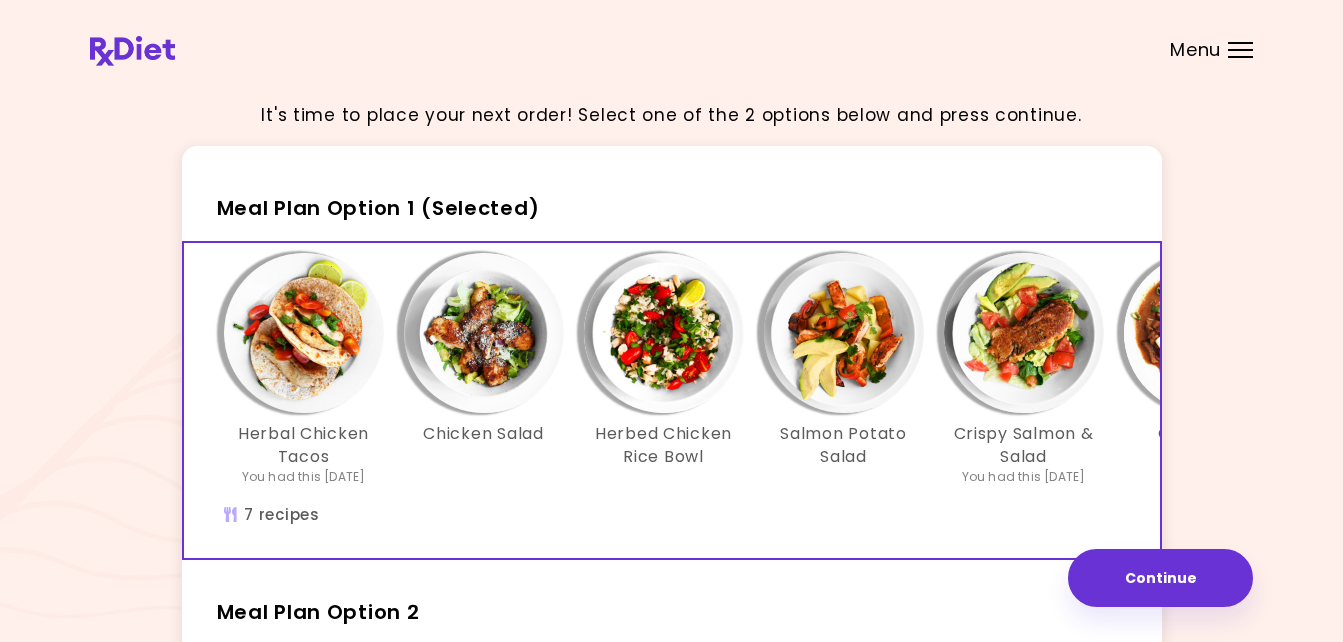 click at bounding box center (1024, 333) 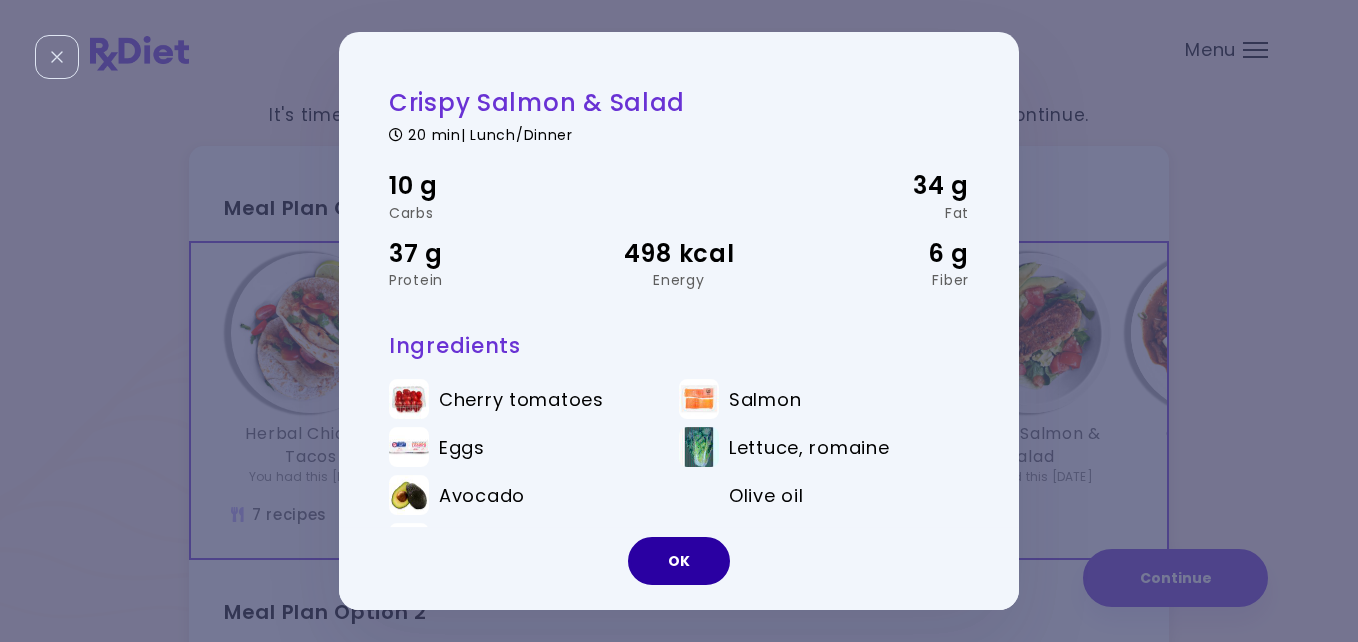 click on "OK" at bounding box center (679, 561) 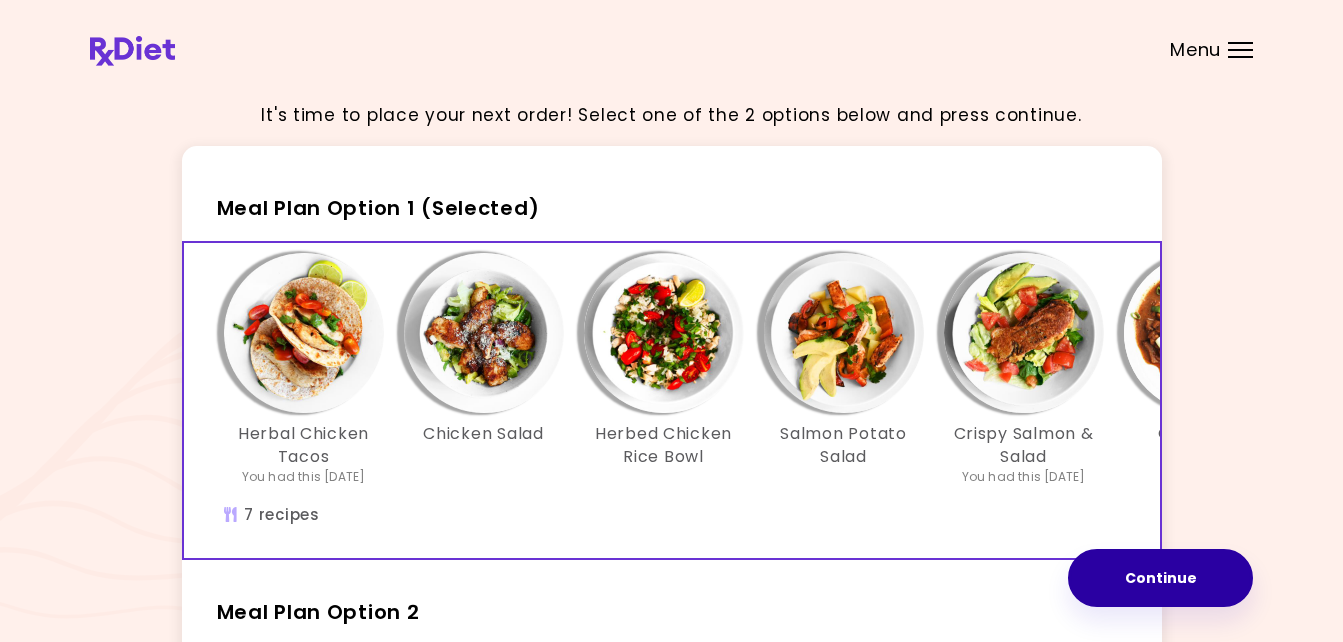 click on "Continue" at bounding box center [1160, 578] 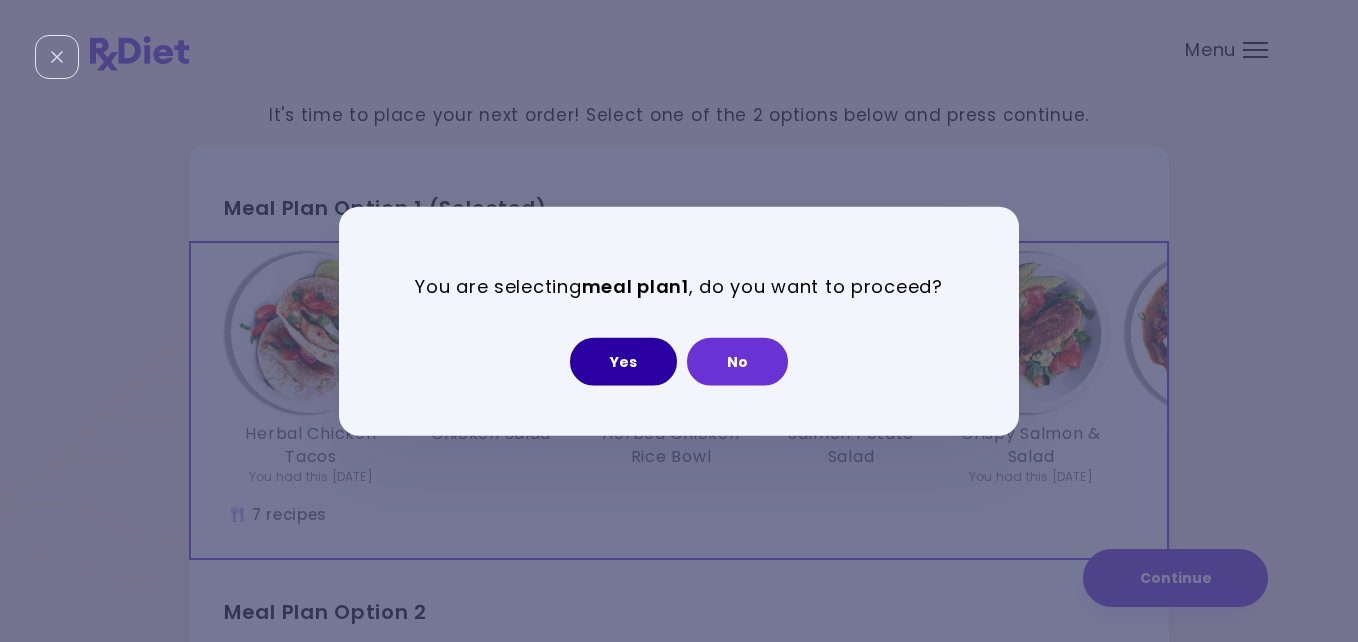 click on "Yes" at bounding box center [623, 361] 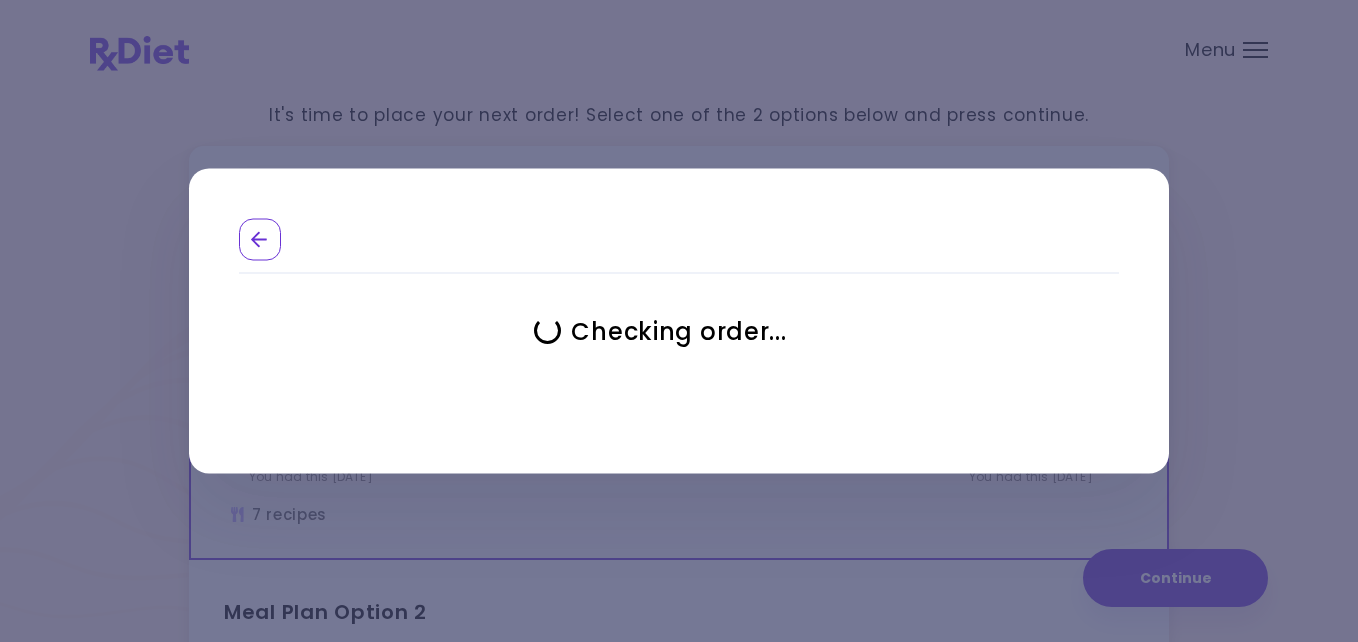 select on "**********" 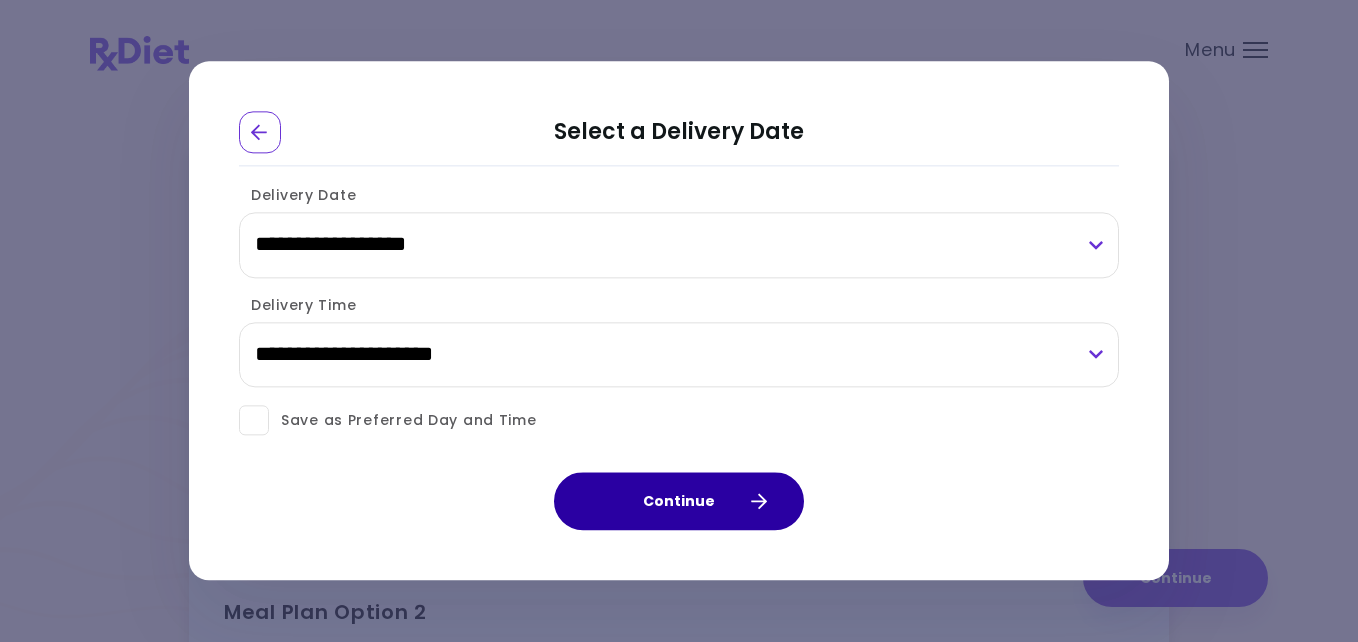 click on "Continue" at bounding box center (679, 502) 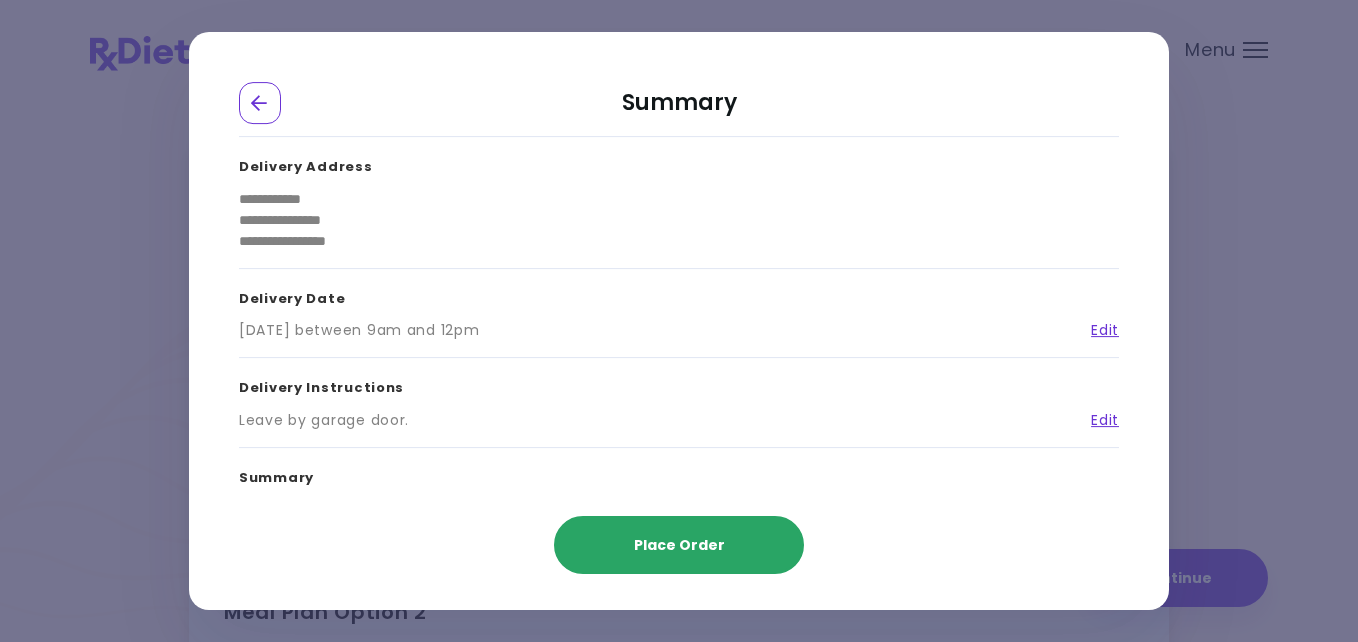click on "Place Order" at bounding box center (679, 545) 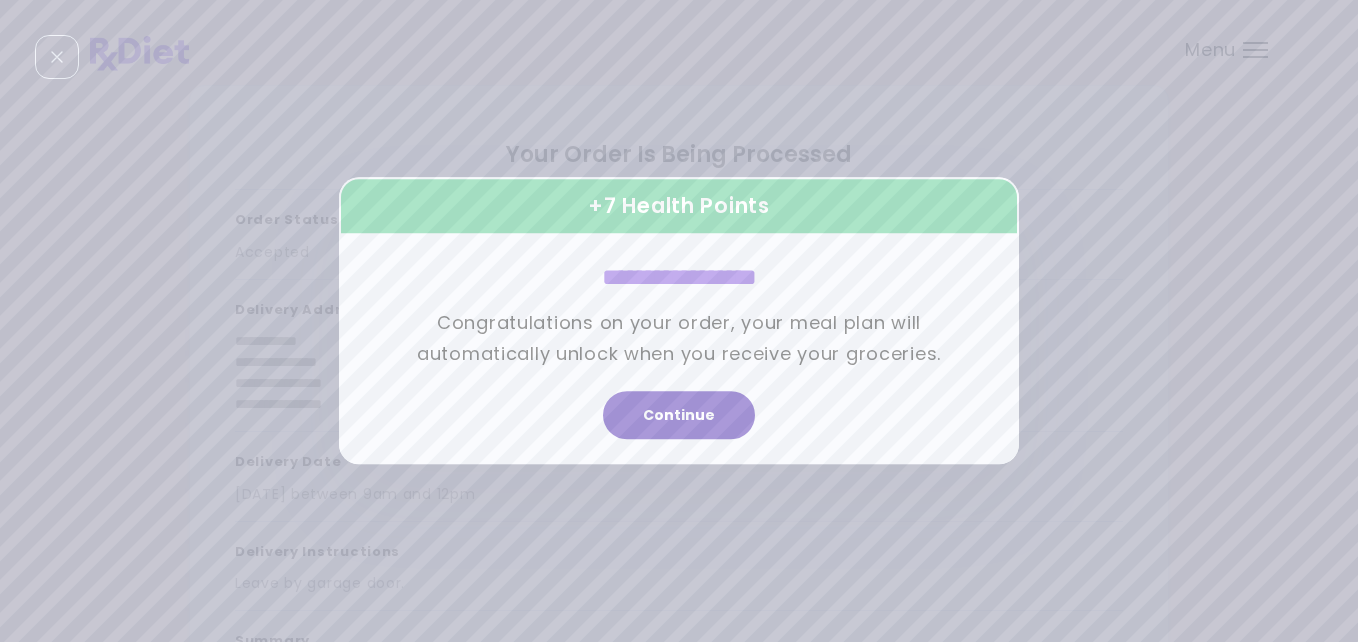 click on "Continue" at bounding box center [679, 416] 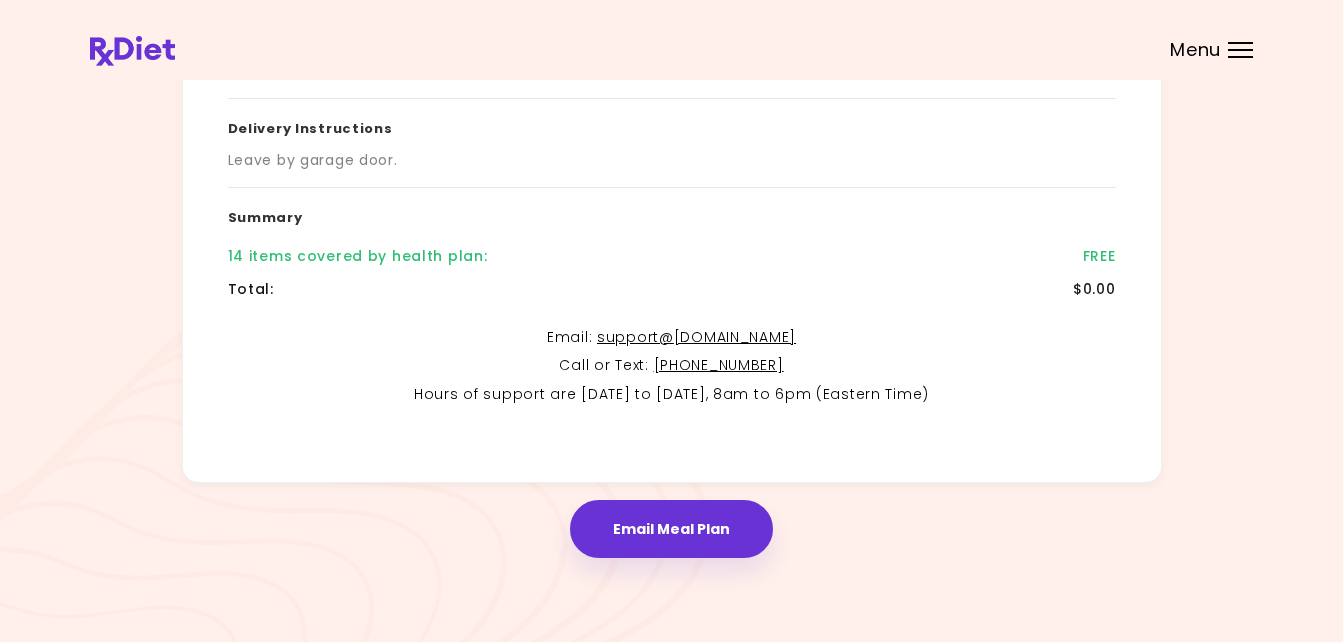 scroll, scrollTop: 424, scrollLeft: 0, axis: vertical 